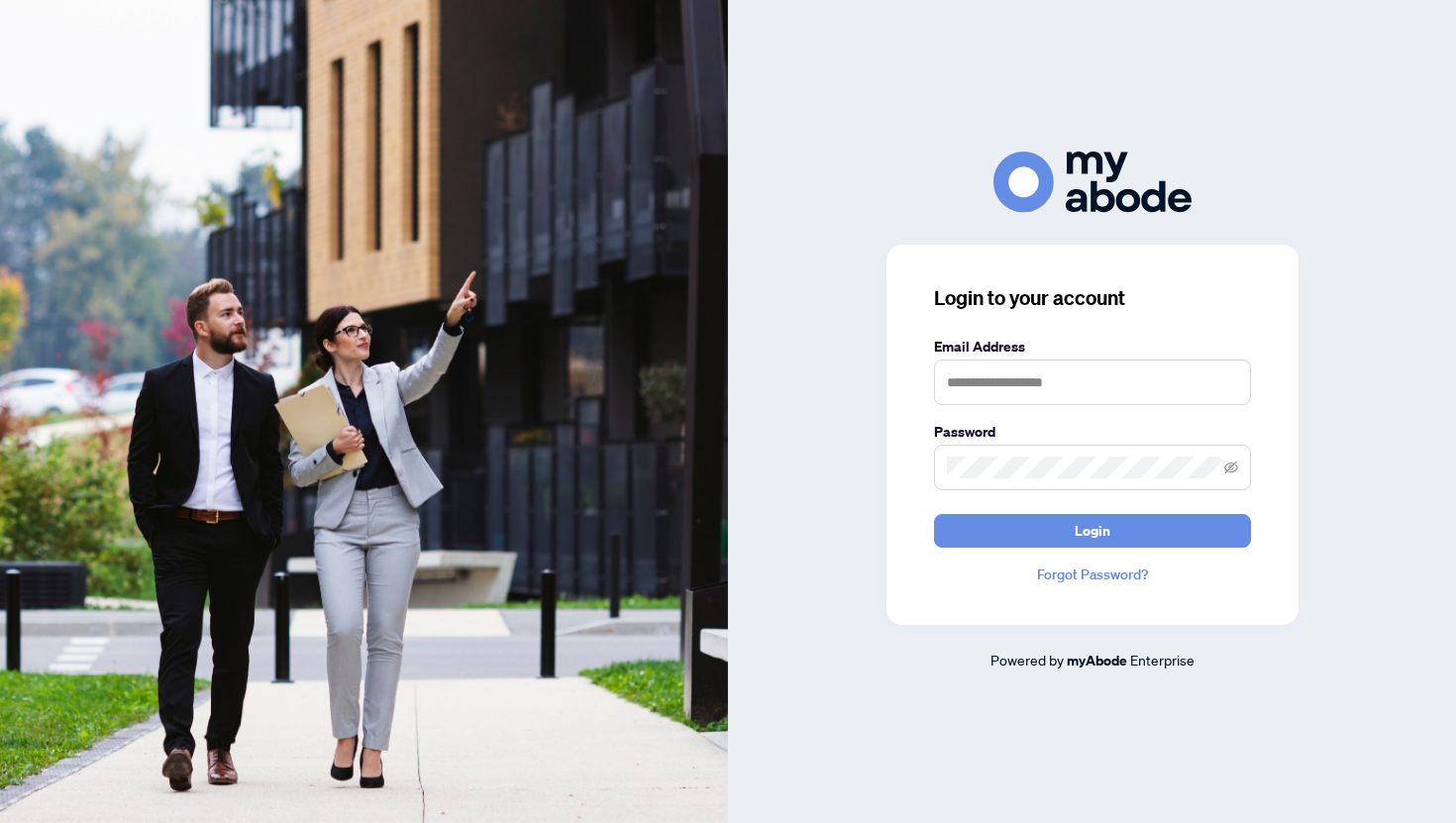scroll, scrollTop: 0, scrollLeft: 0, axis: both 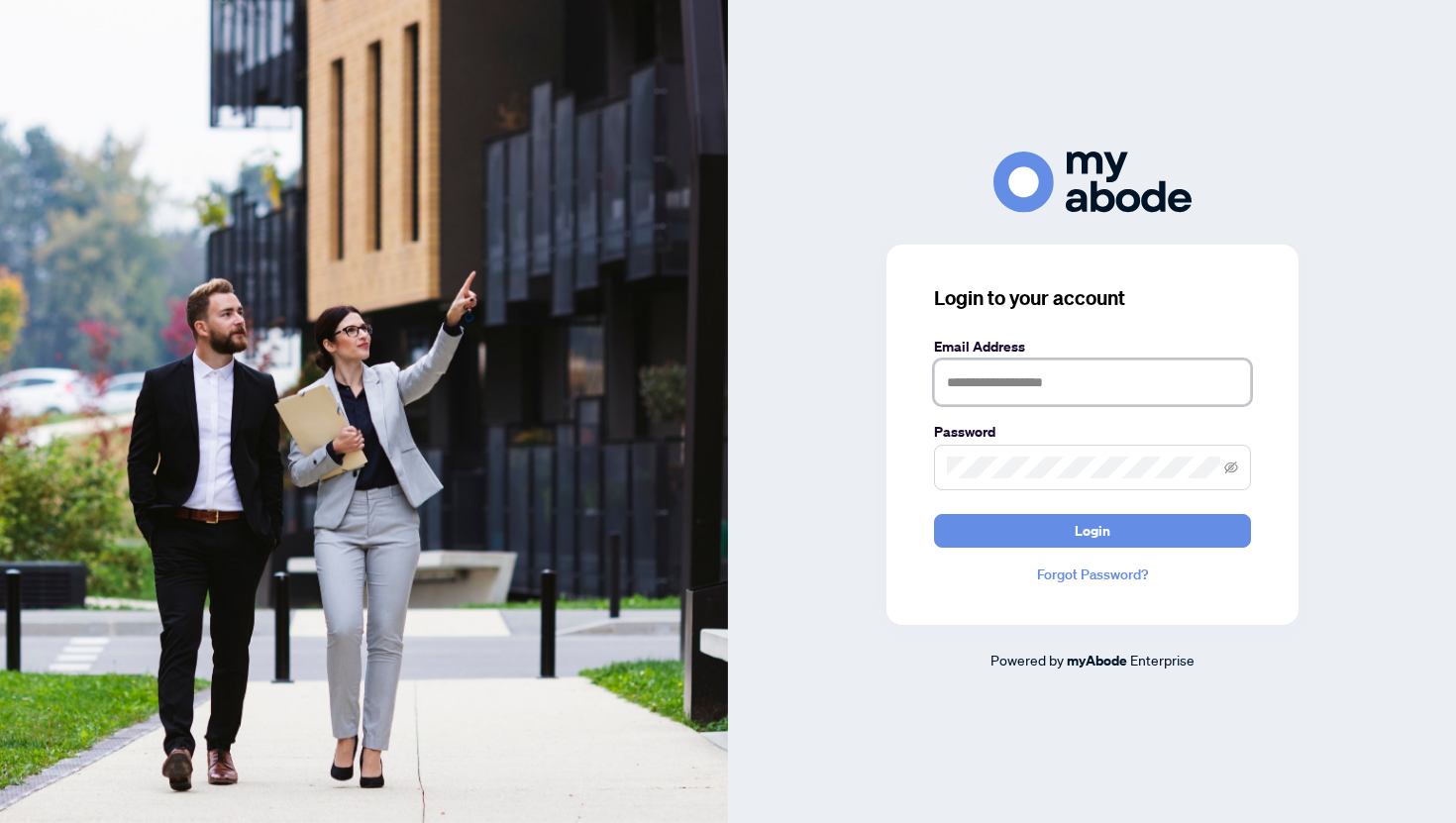 click at bounding box center [1092, 382] 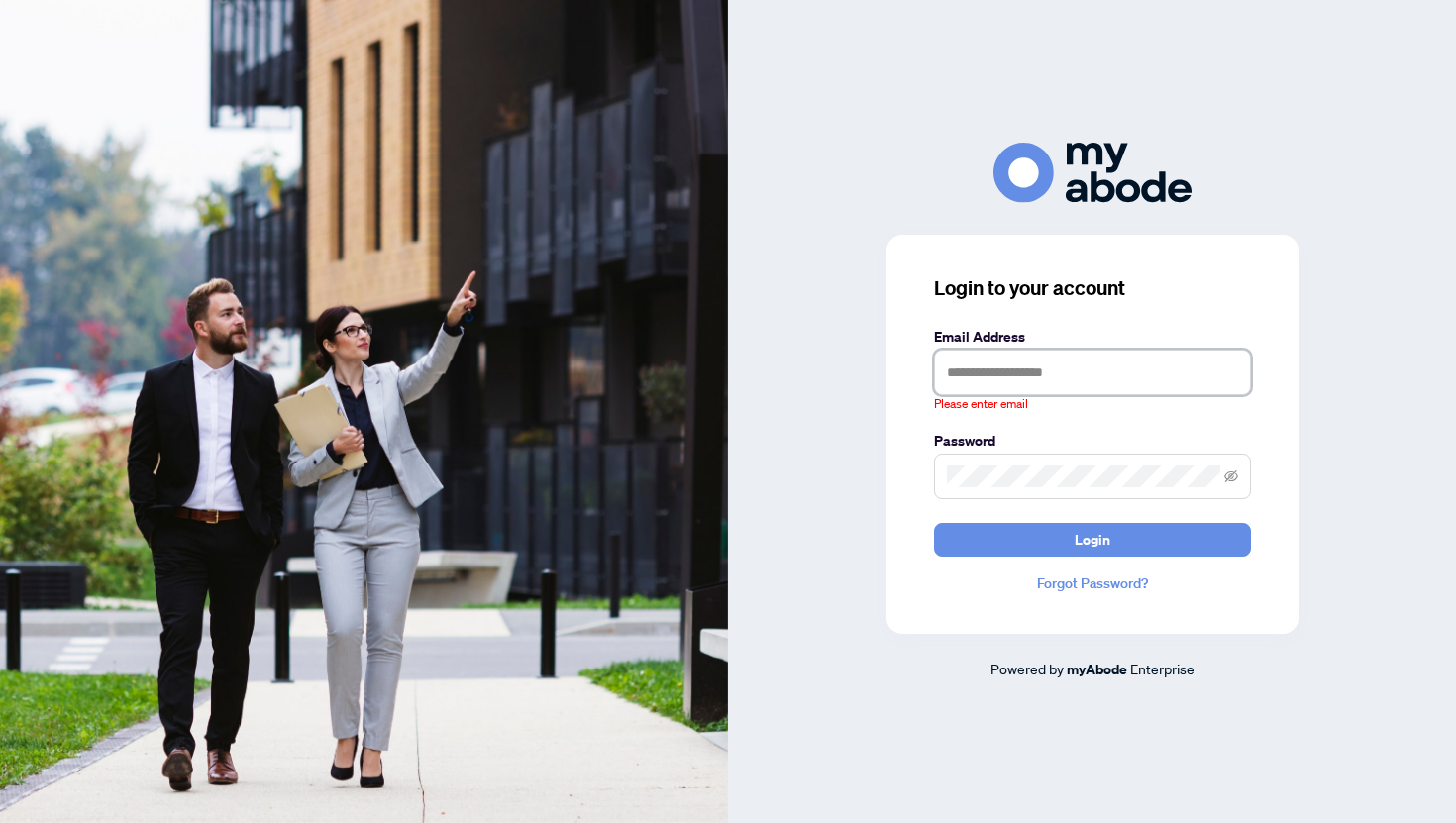 type on "**********" 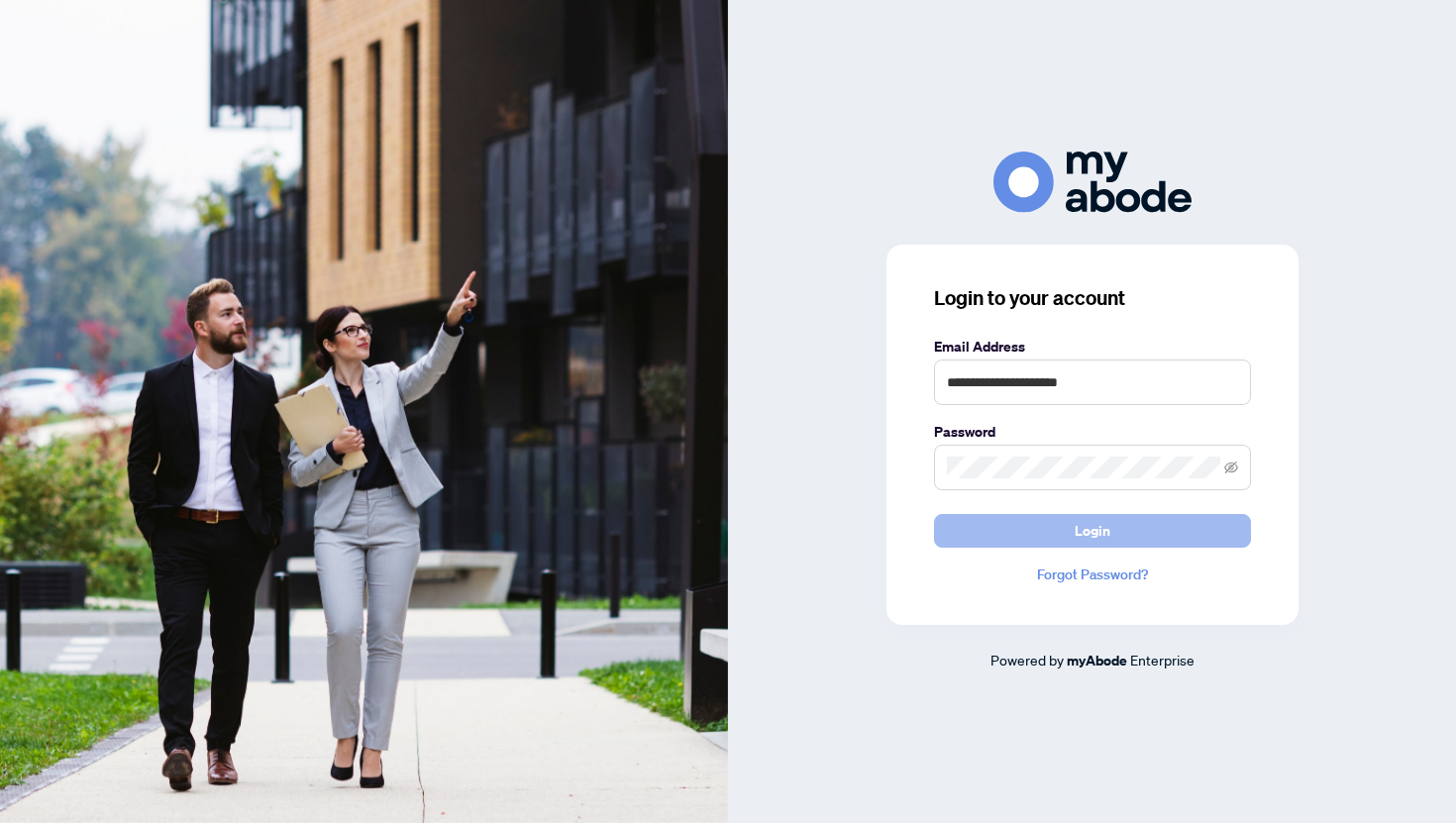 click on "Login" at bounding box center (1092, 531) 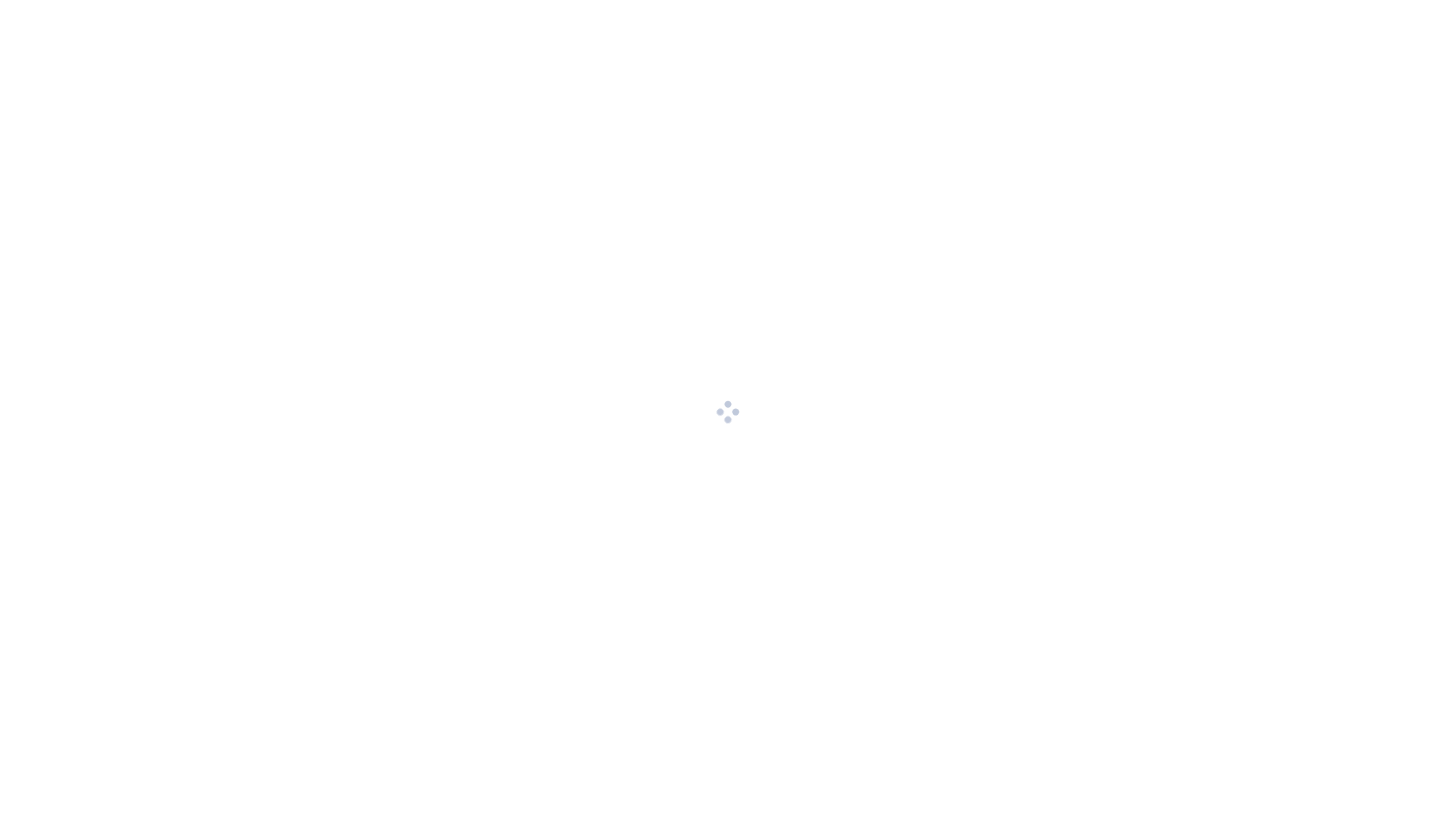 scroll, scrollTop: 0, scrollLeft: 0, axis: both 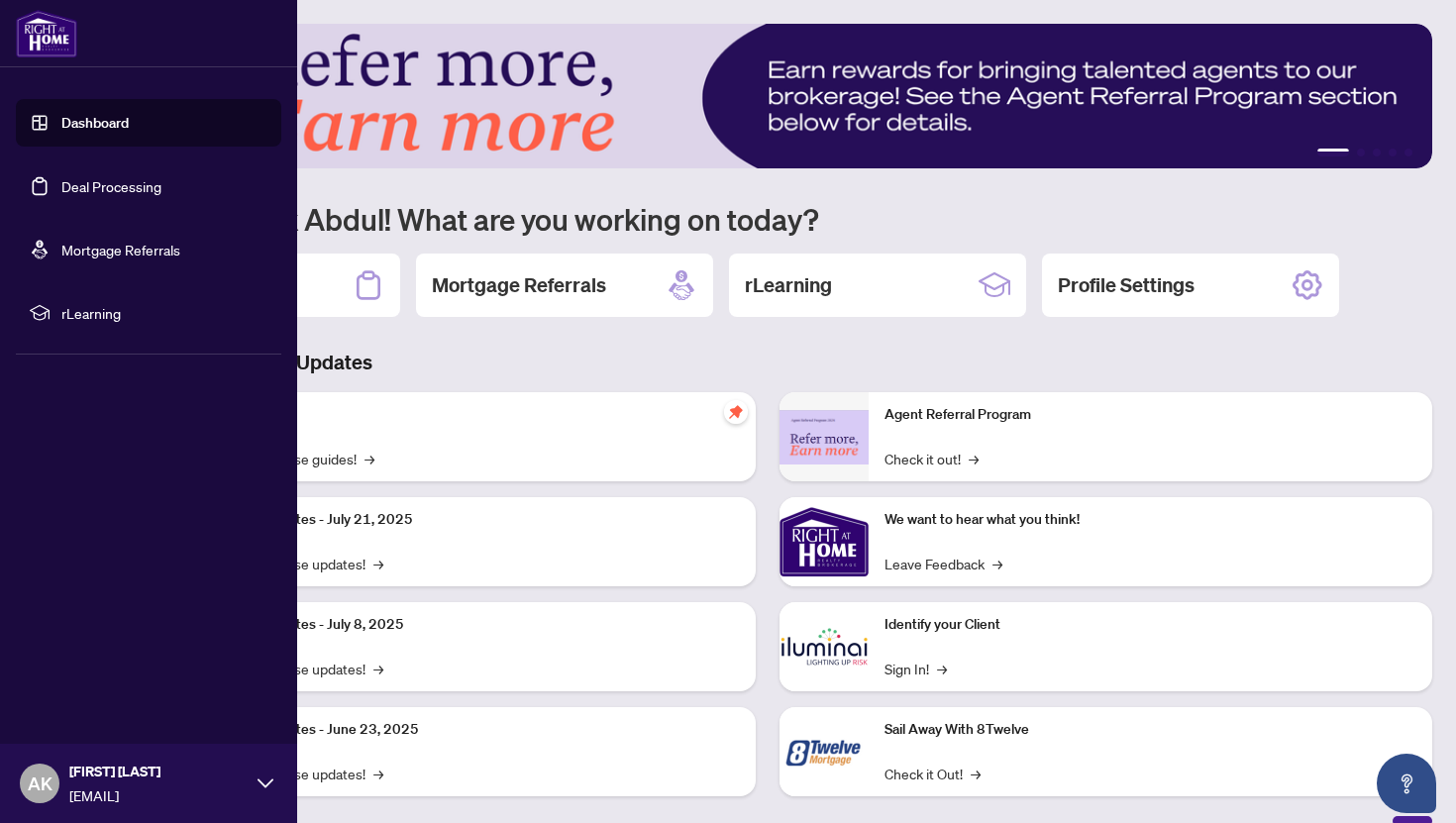 click on "rLearning" at bounding box center [149, 313] 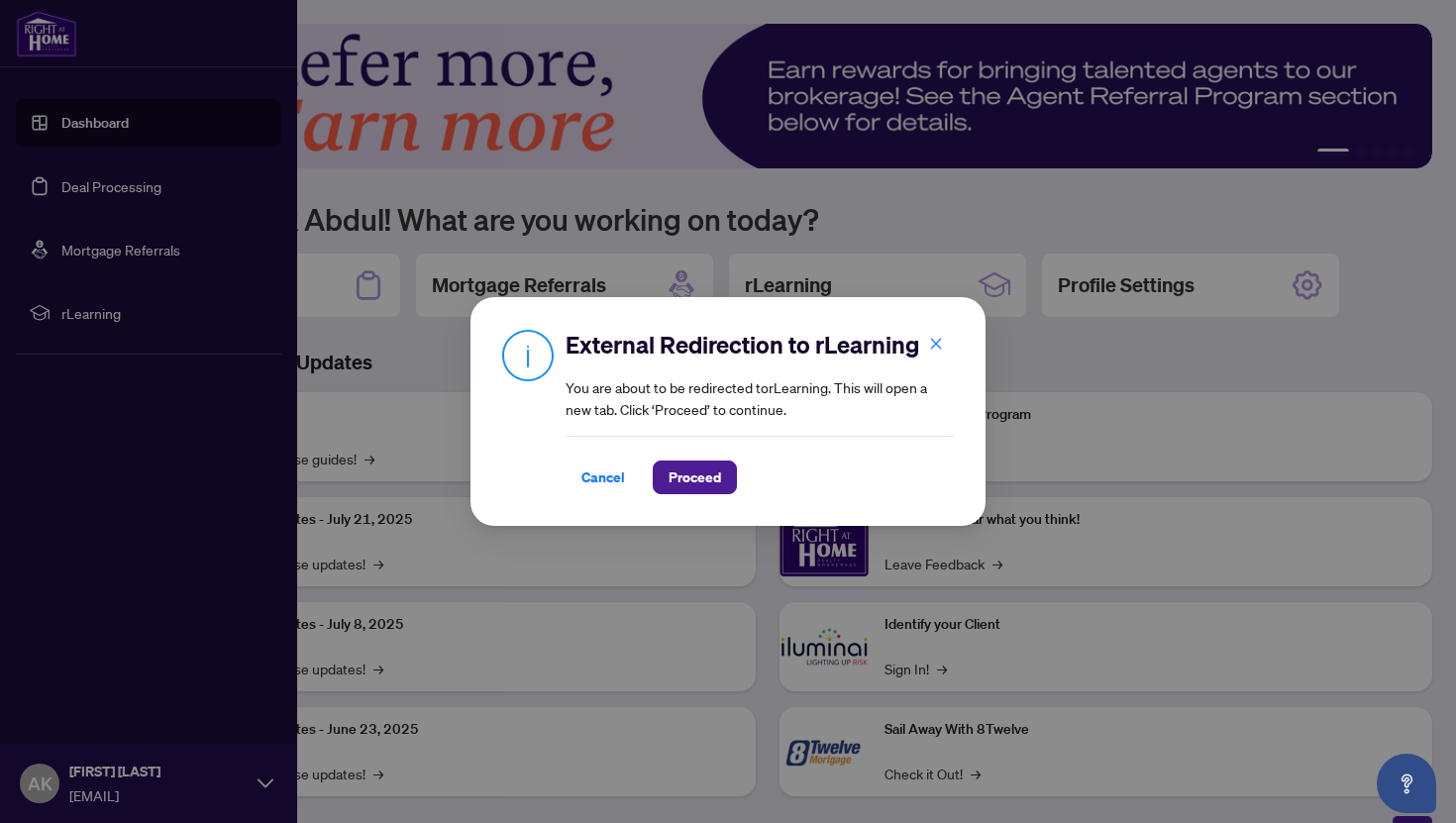 click on "External Redirection to rLearning You are about to be redirected to  rLearning . This will open a new tab. Click ‘Proceed’ to continue. Cancel Proceed Cancel OK" at bounding box center [728, 411] 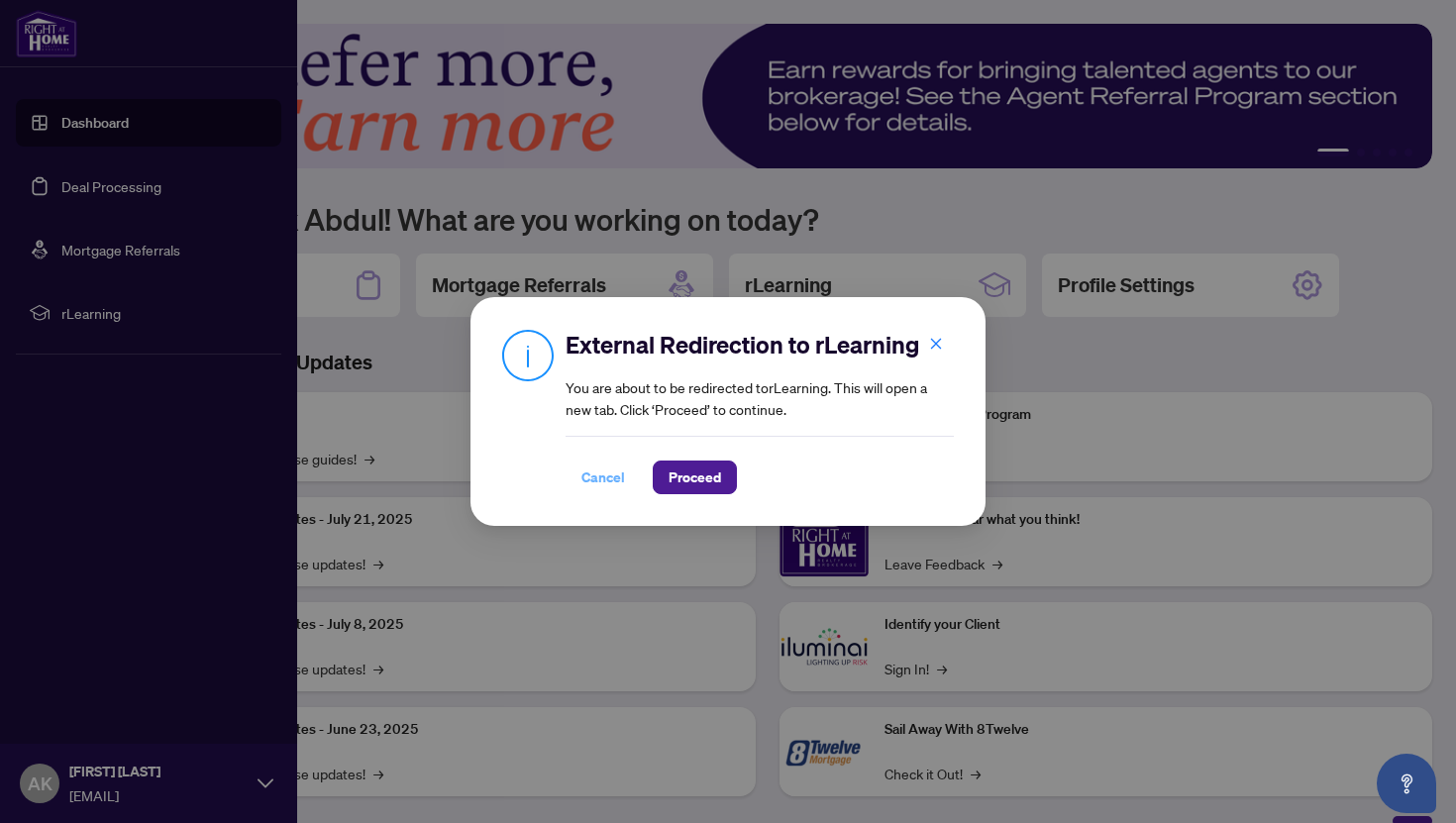 click on "Cancel" at bounding box center [603, 477] 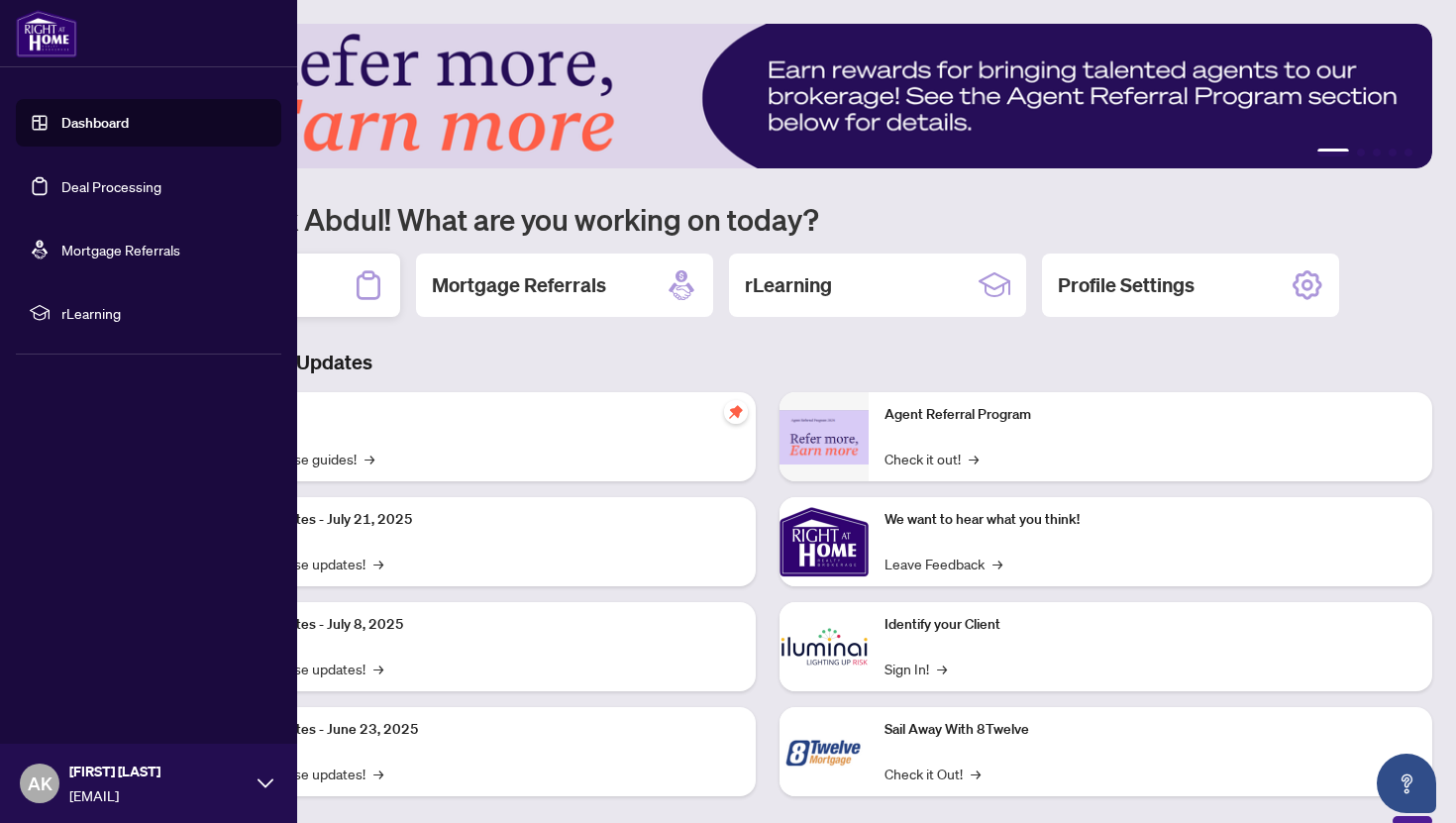 click on "Deal Processing" at bounding box center (252, 285) 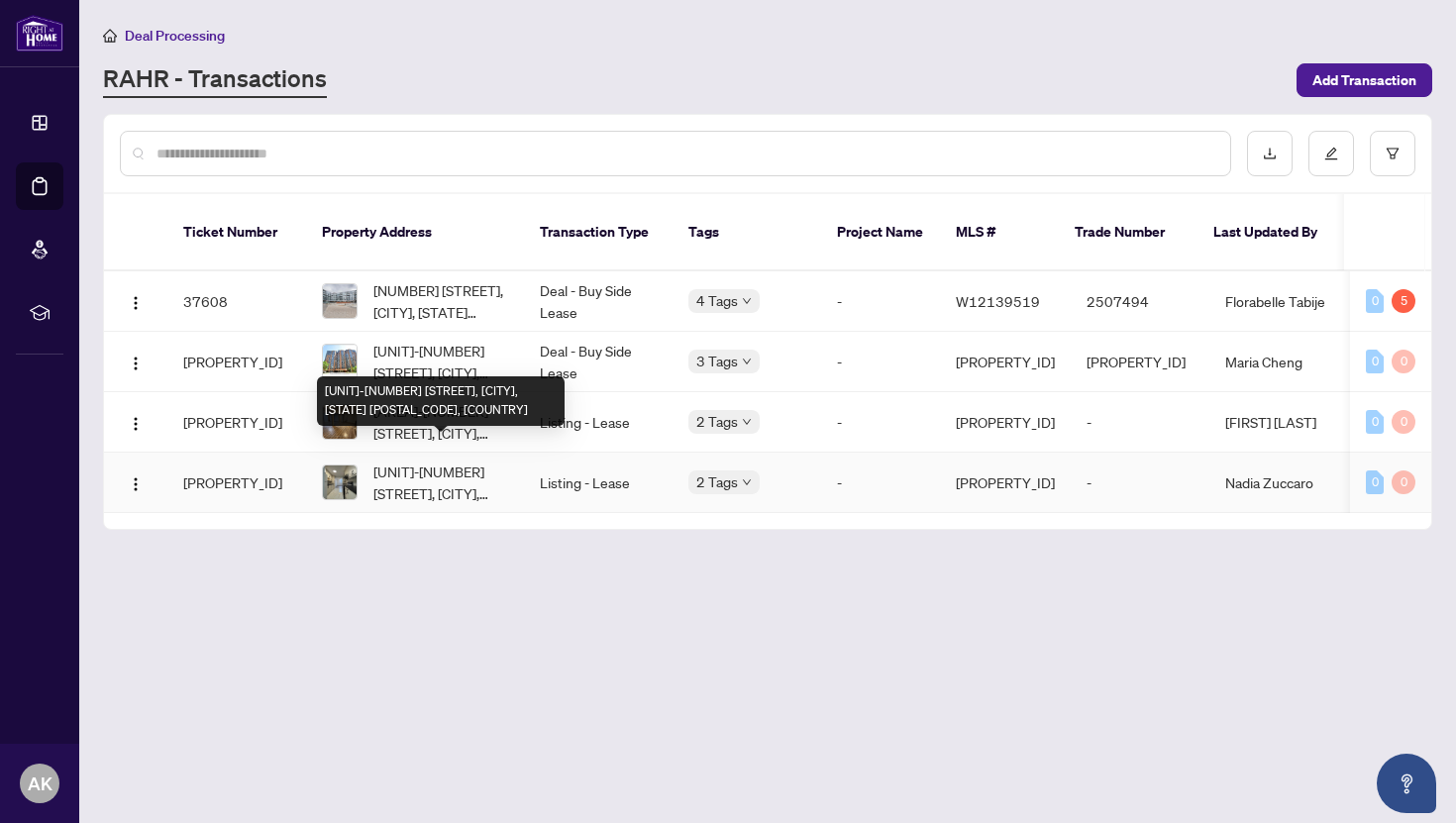 click on "[NUMBER] [STREET], [CITY], [STATE] [POSTAL_CODE], [COUNTRY]" at bounding box center [441, 482] 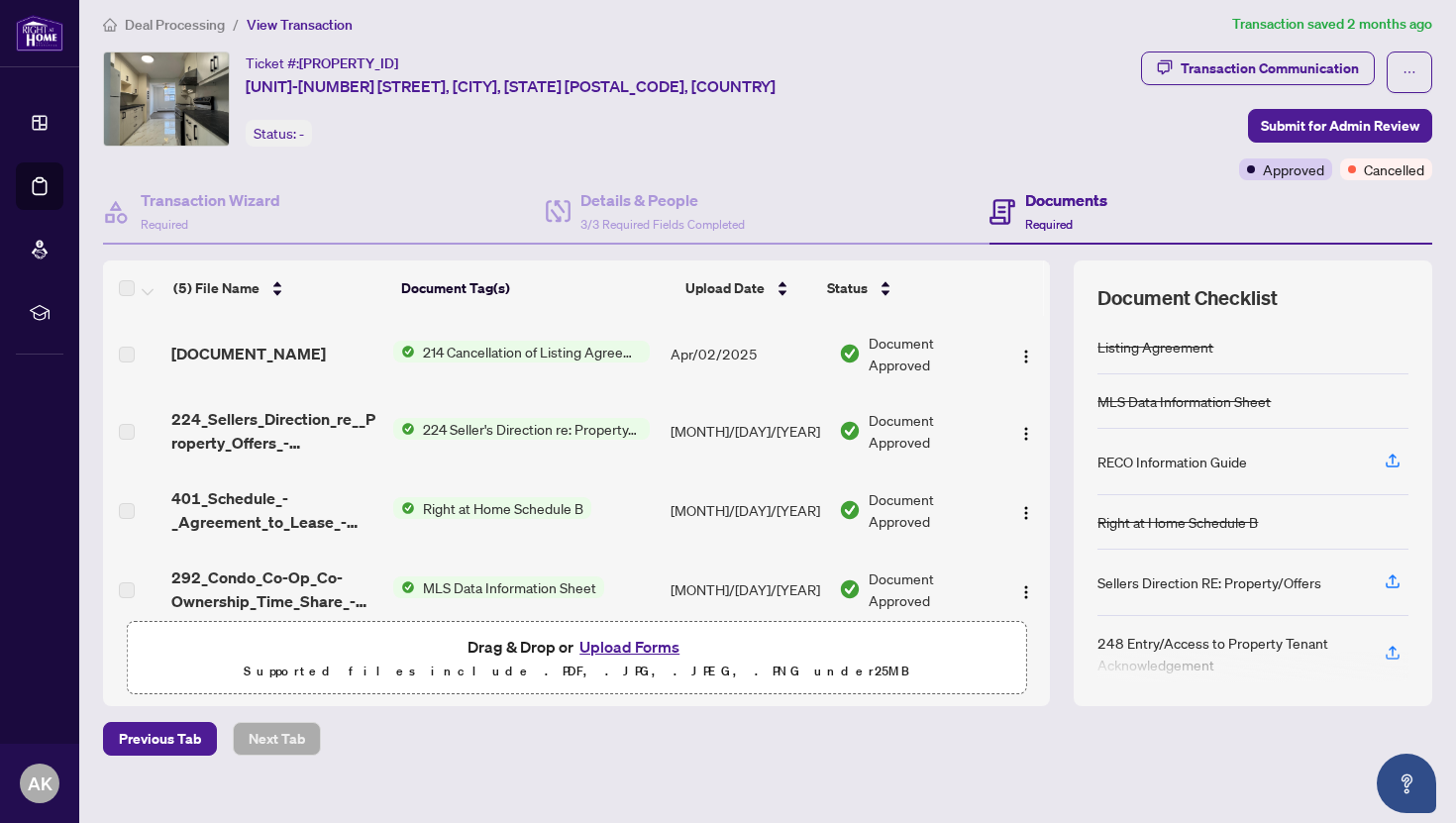 scroll, scrollTop: 35, scrollLeft: 0, axis: vertical 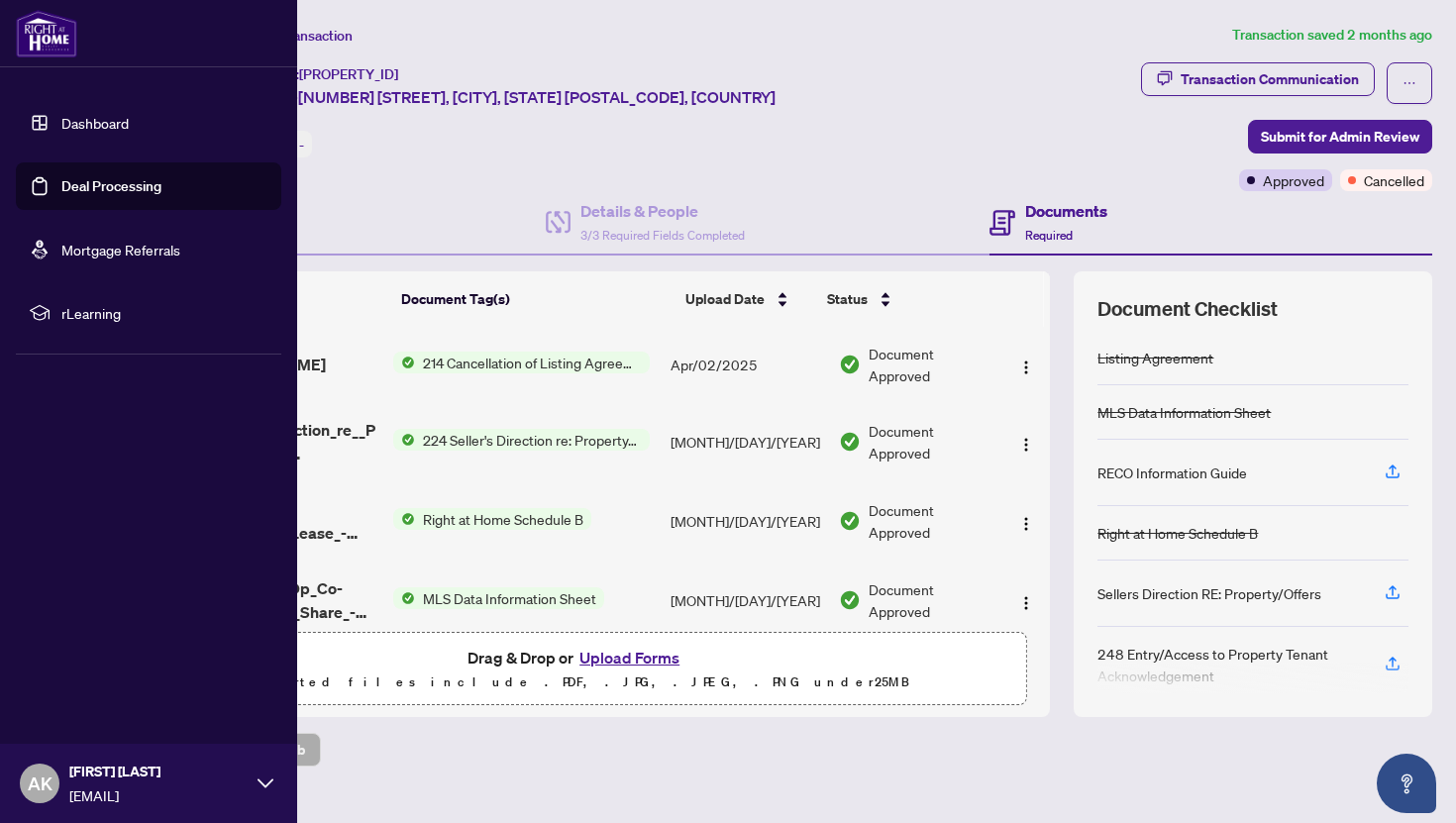 click on "Deal Processing" at bounding box center [111, 186] 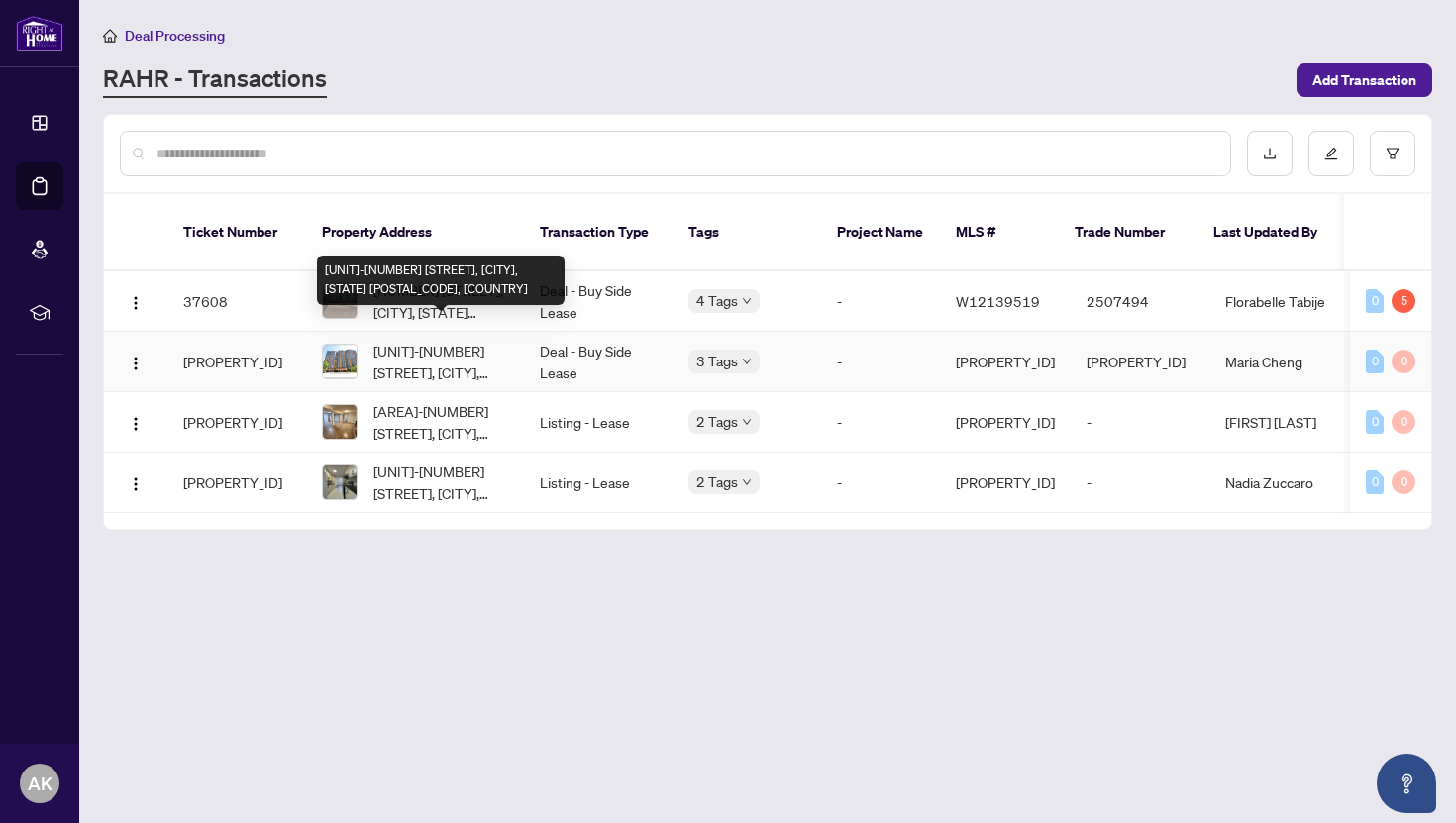 click on "[NUMBER] [STREET], [CITY], [STATE] [POSTAL_CODE], [COUNTRY]" at bounding box center (441, 361) 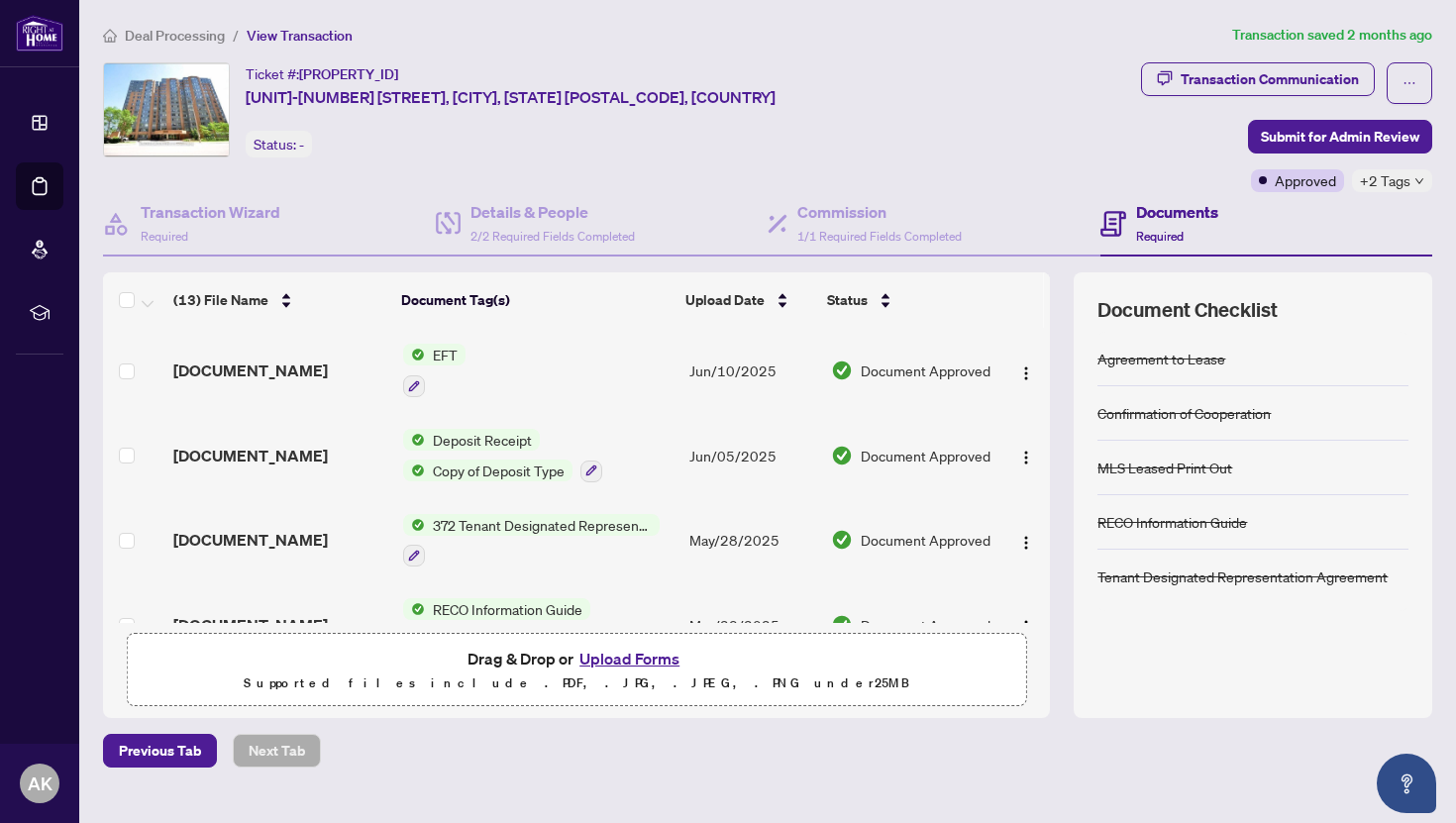 scroll, scrollTop: 36, scrollLeft: 0, axis: vertical 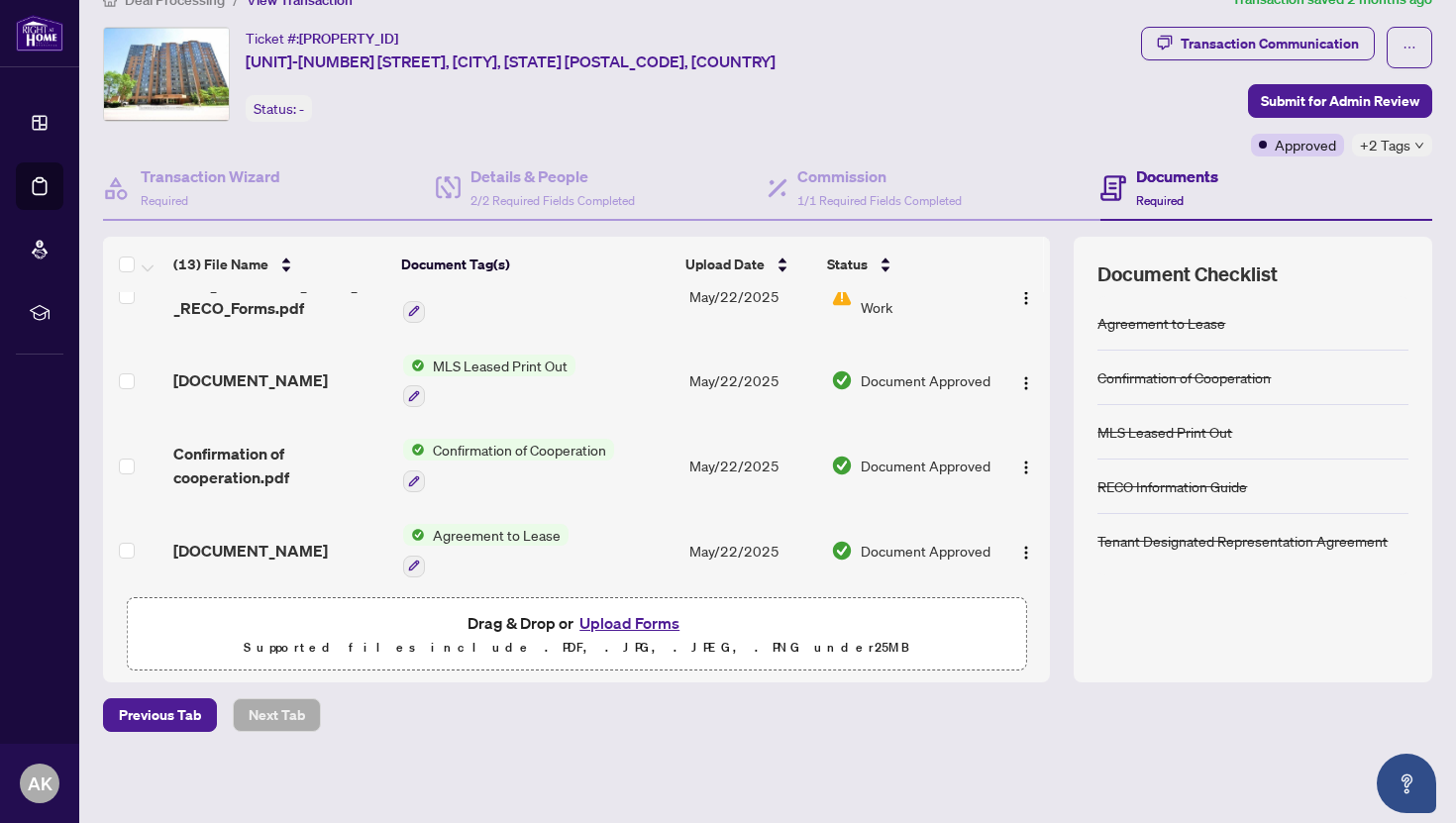 click on "Agreement to Lease" at bounding box center [538, 551] 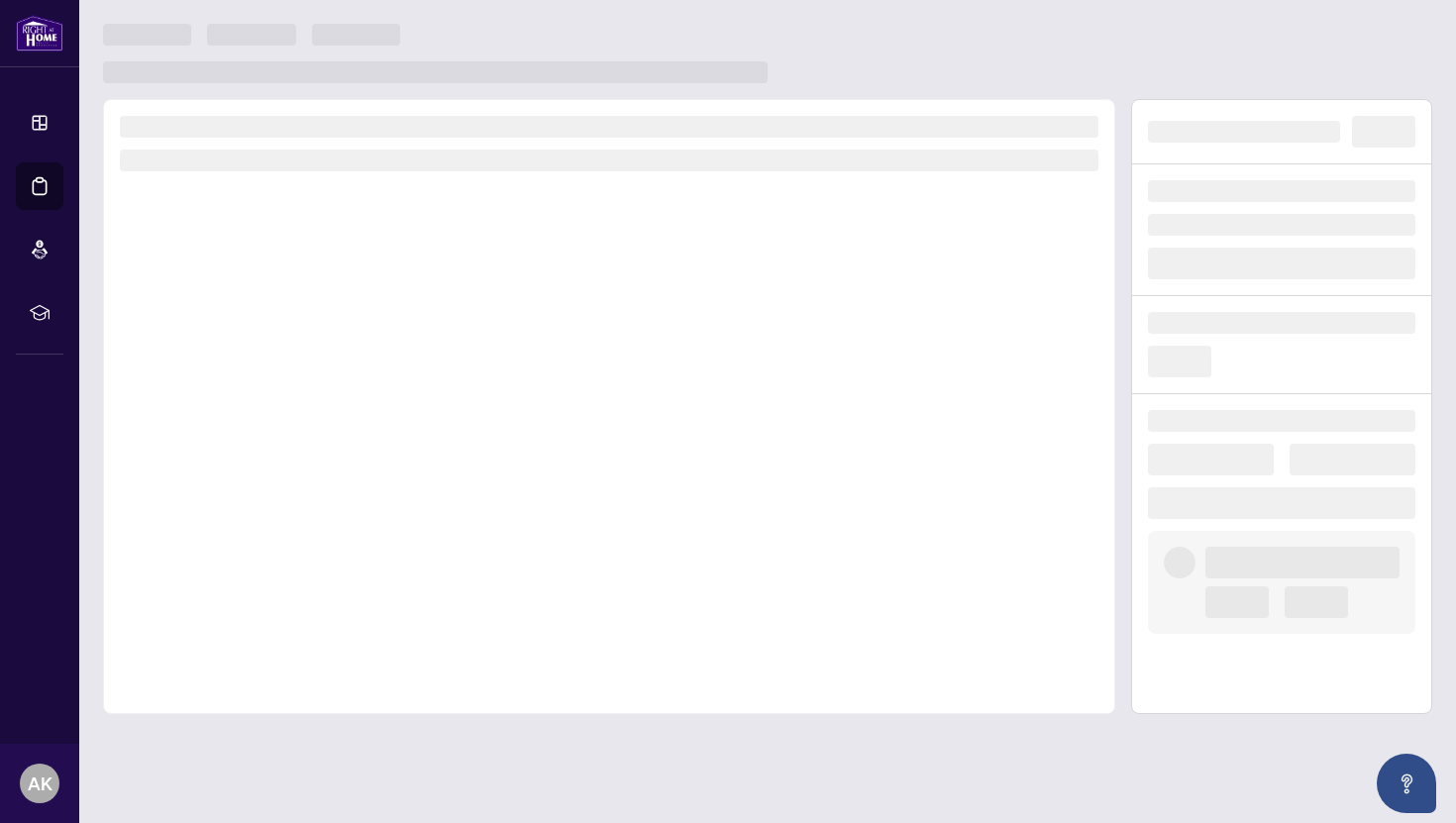 scroll, scrollTop: 0, scrollLeft: 0, axis: both 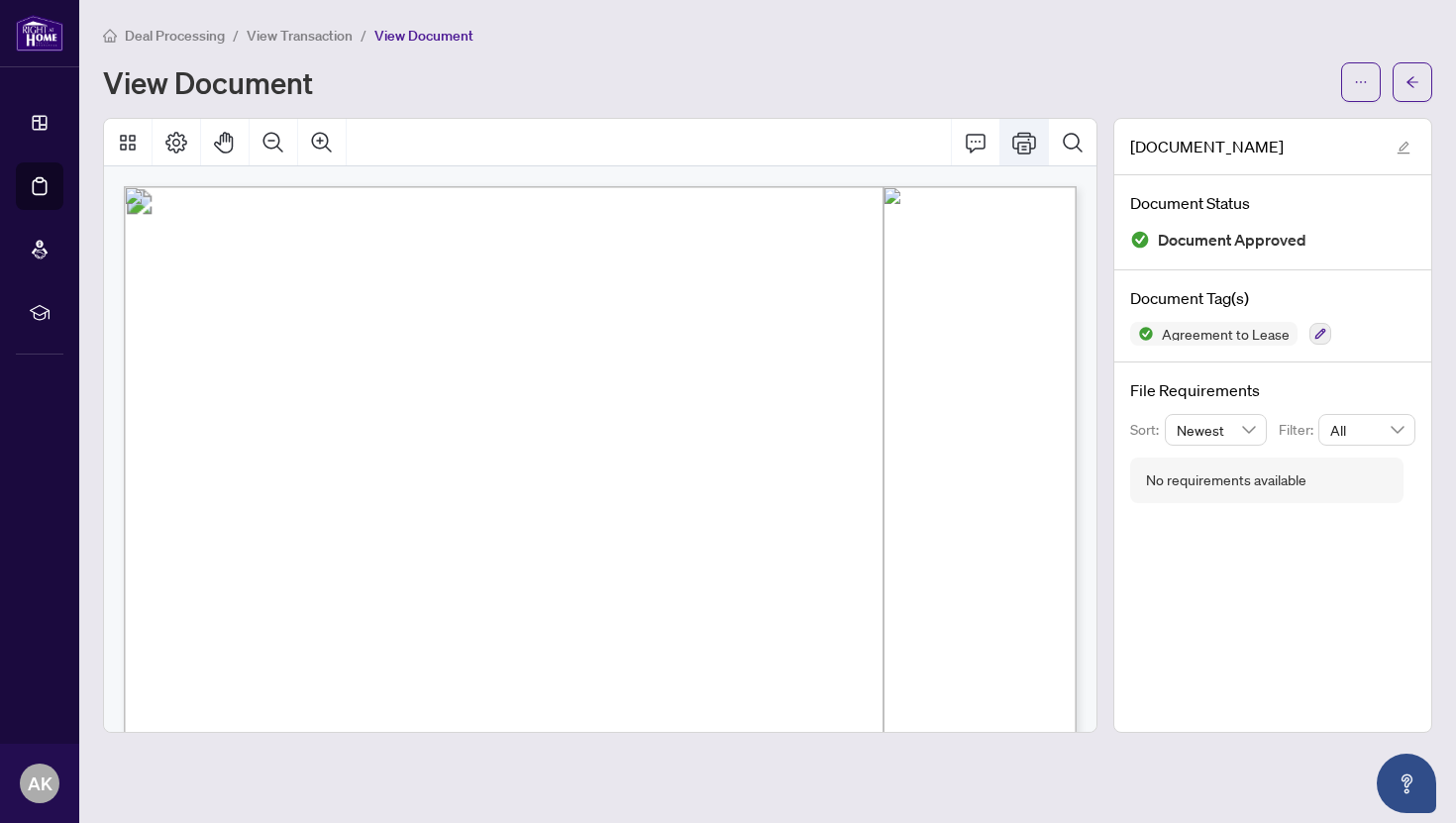 click 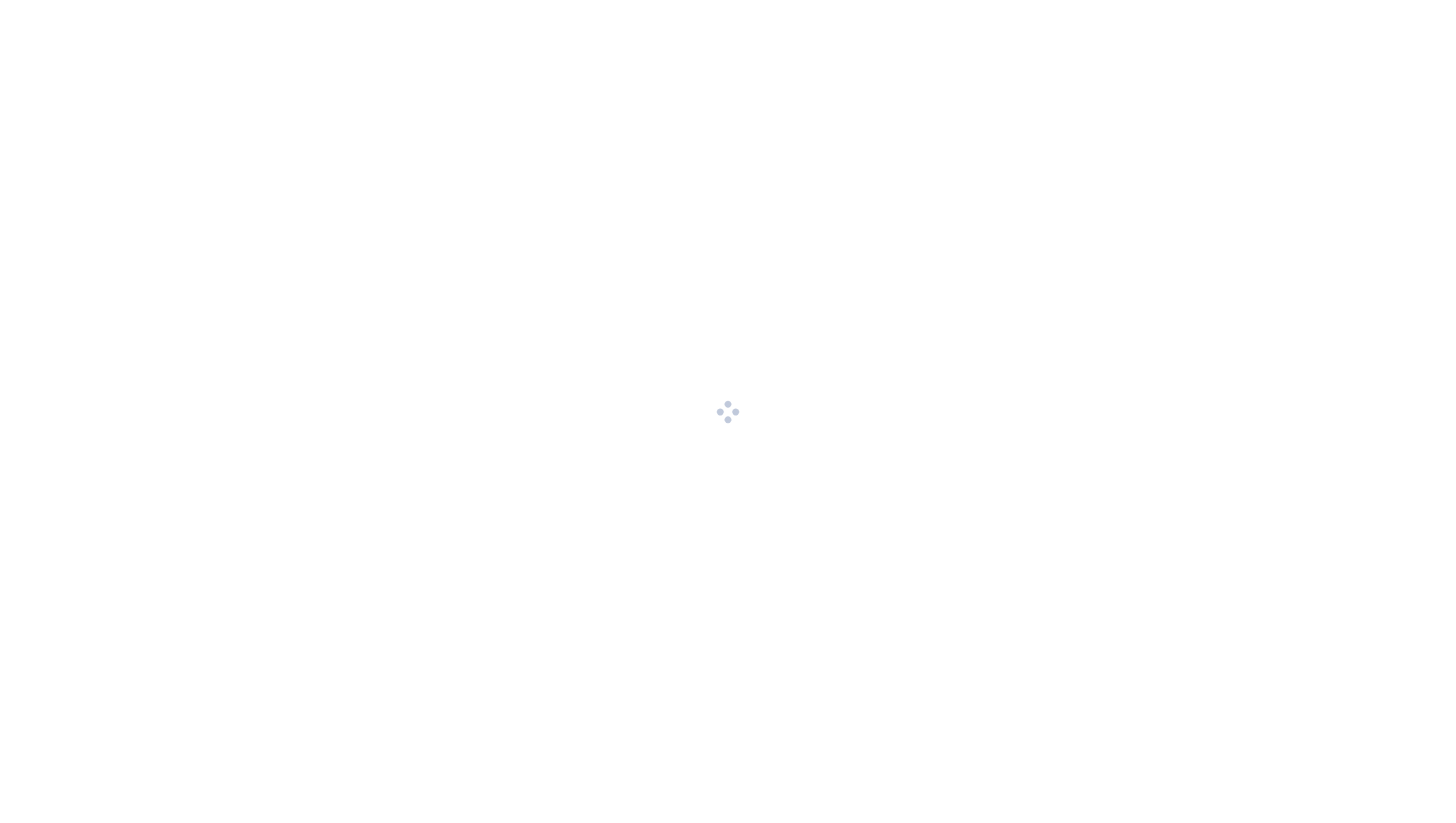 scroll, scrollTop: 0, scrollLeft: 0, axis: both 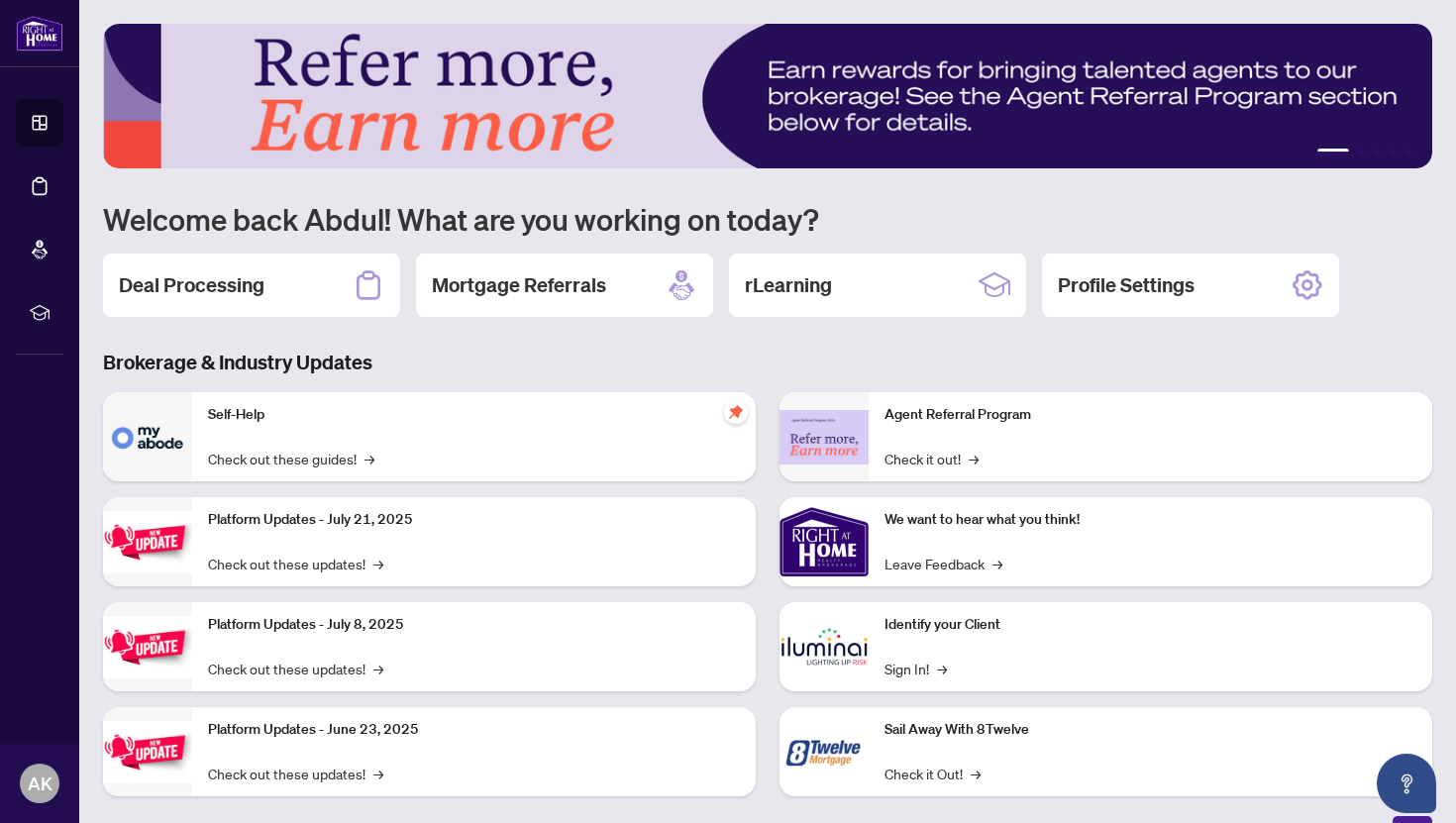 click on "Check it out! →" at bounding box center [931, 459] 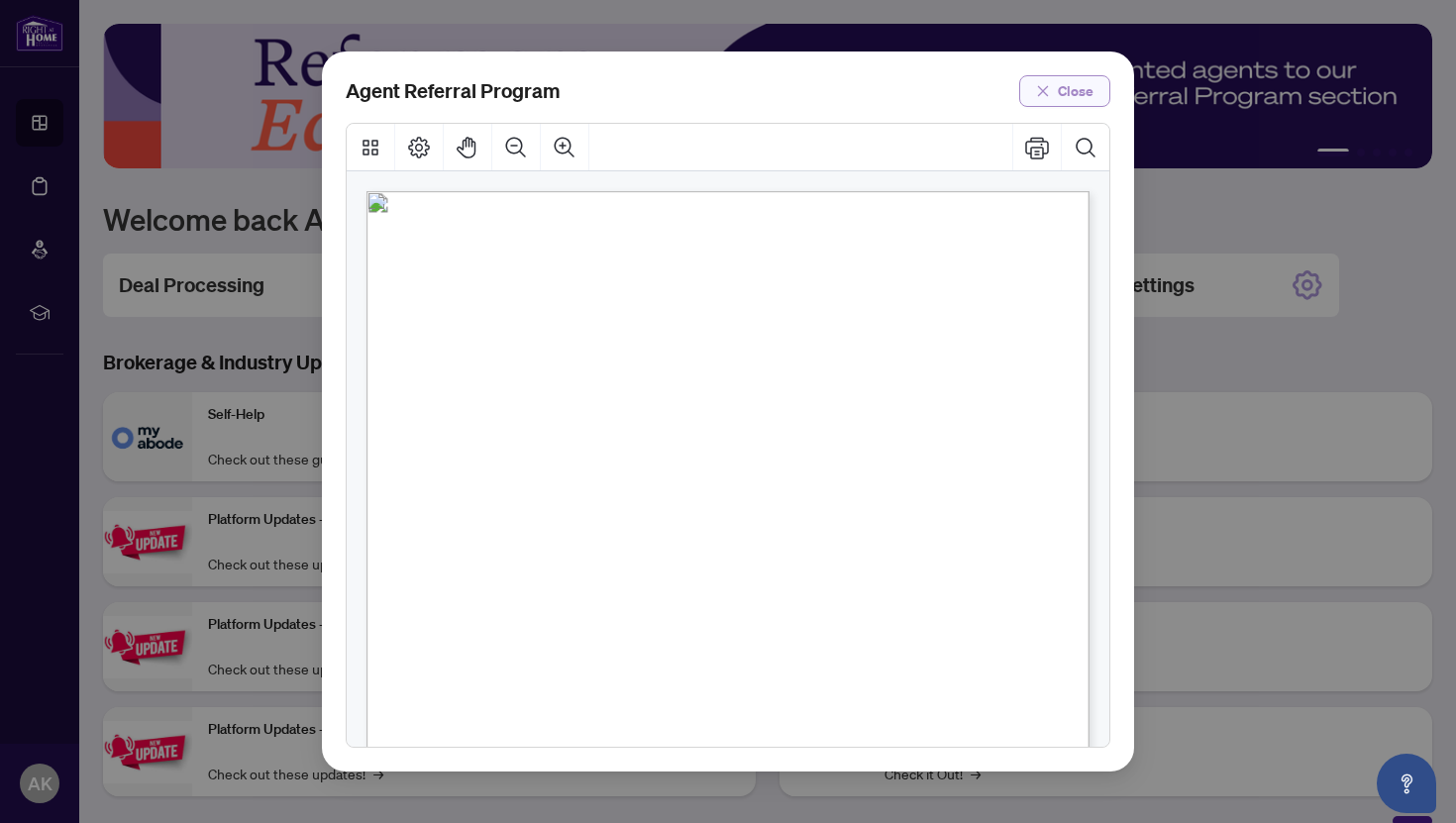 click on "Close" at bounding box center [1065, 91] 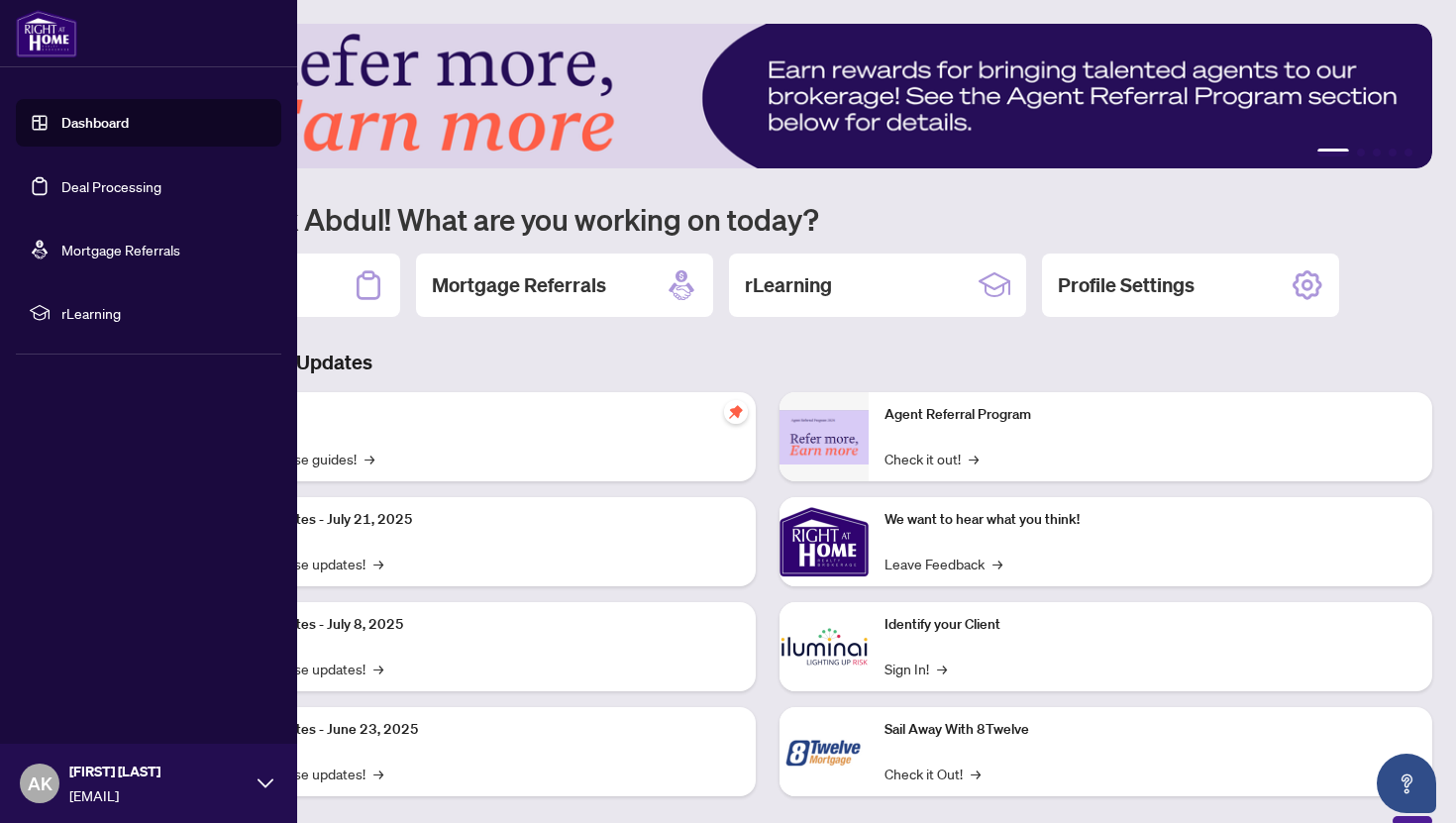 click on "Deal Processing" at bounding box center [111, 186] 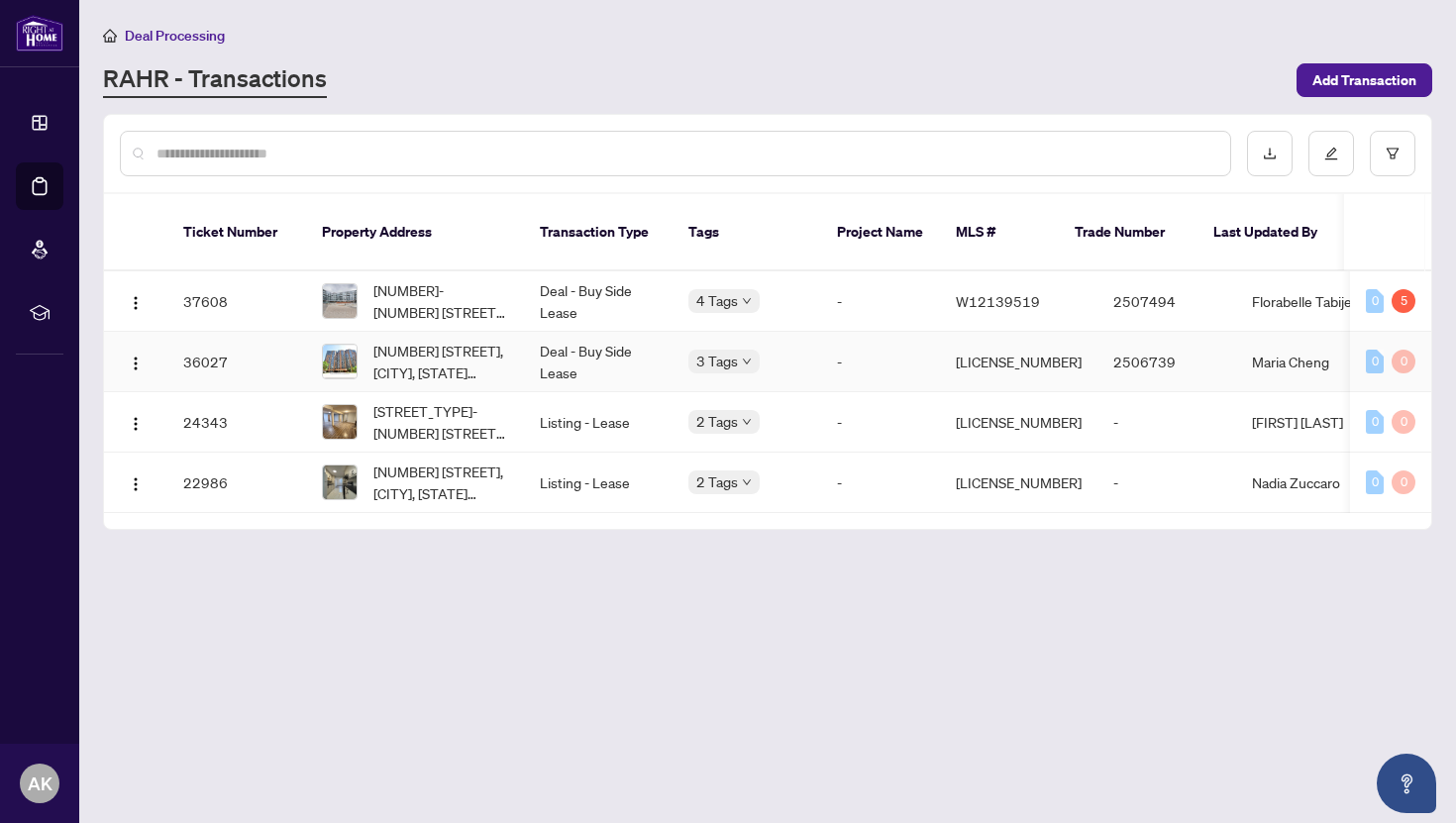 click on "Deal - Buy Side Lease" at bounding box center (598, 361) 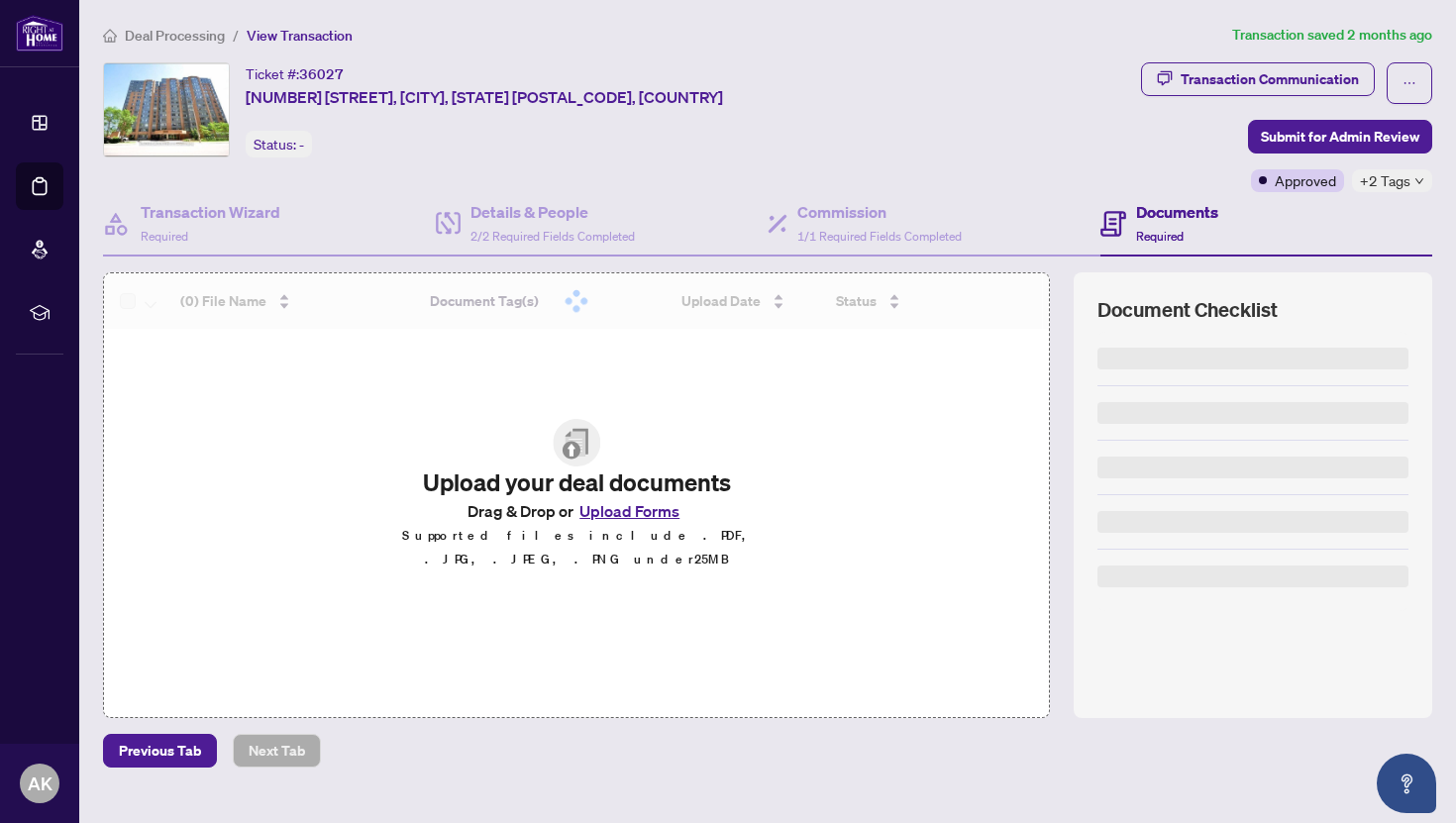 scroll, scrollTop: 36, scrollLeft: 0, axis: vertical 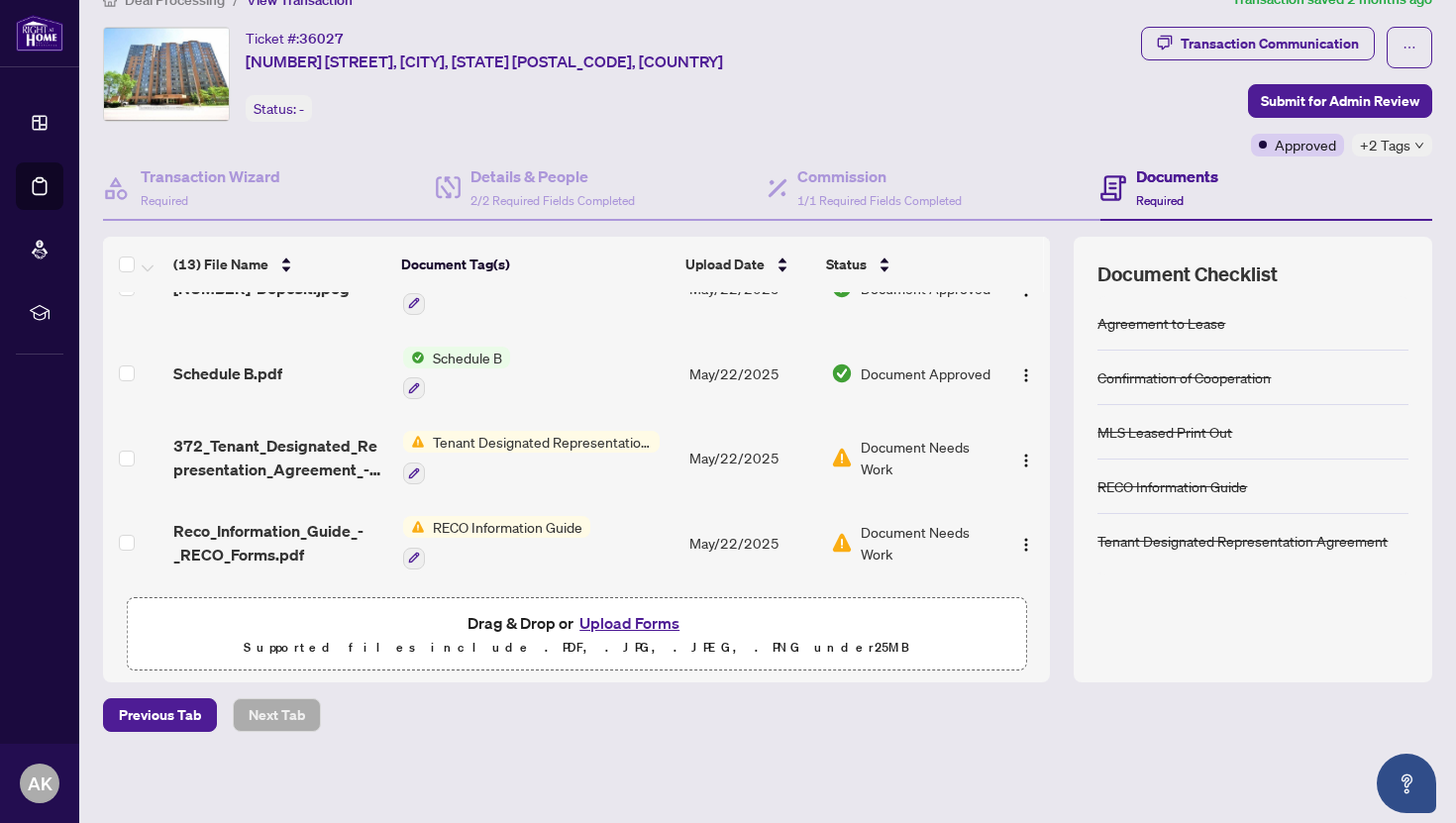 click at bounding box center (414, 442) 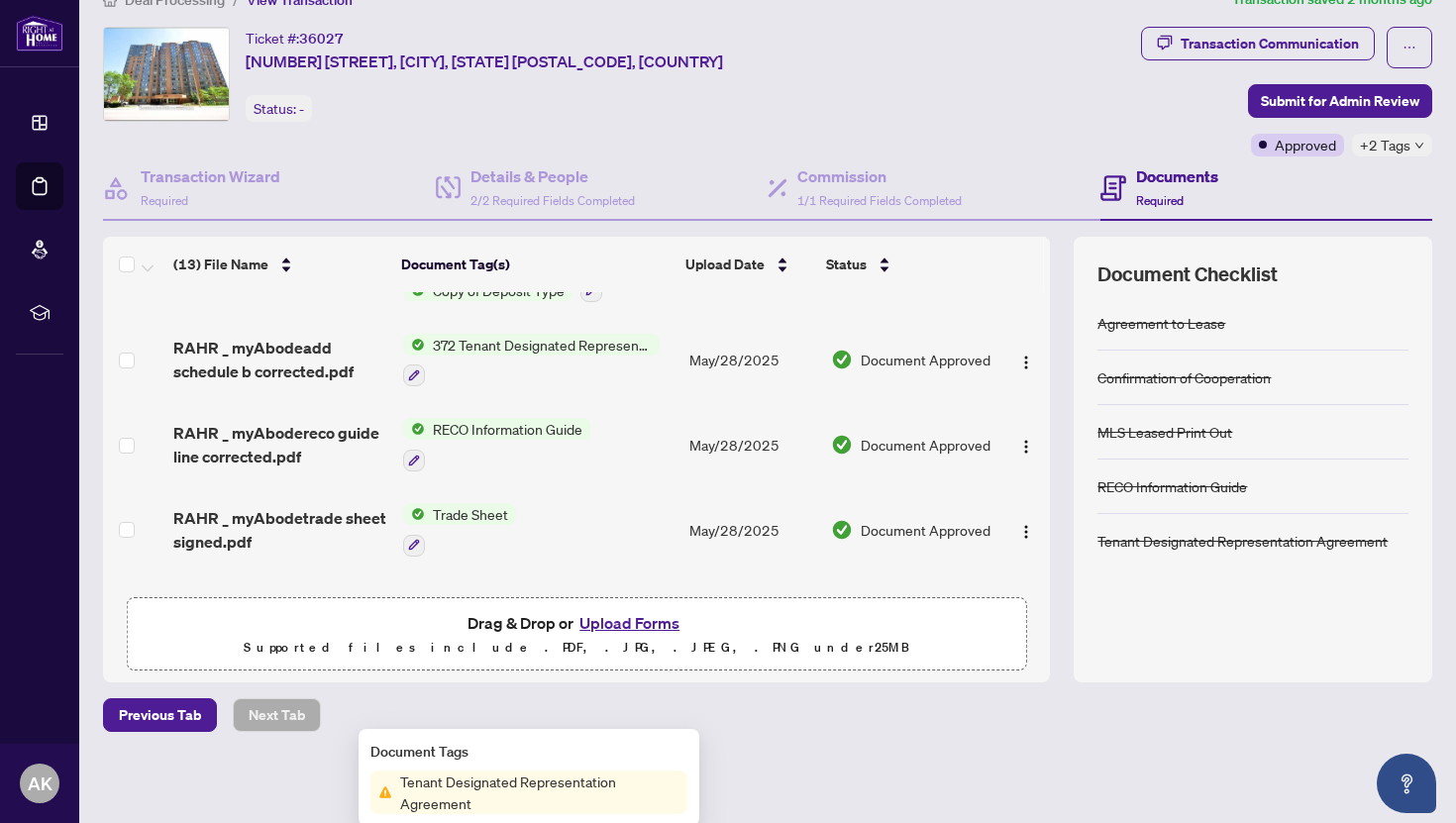scroll, scrollTop: 148, scrollLeft: 0, axis: vertical 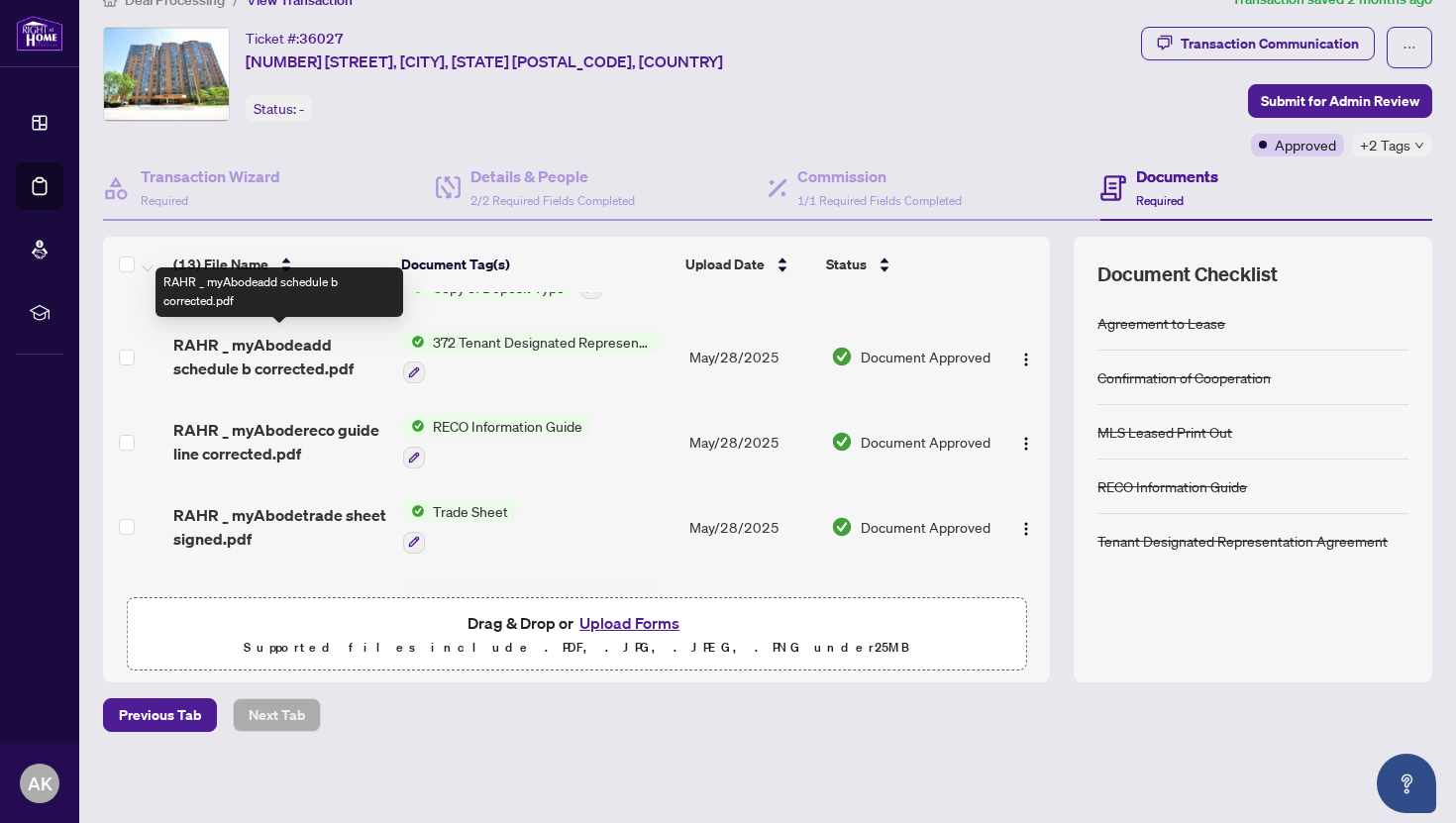 click on "RAHR _ myAbodeadd schedule b corrected.pdf" at bounding box center [279, 357] 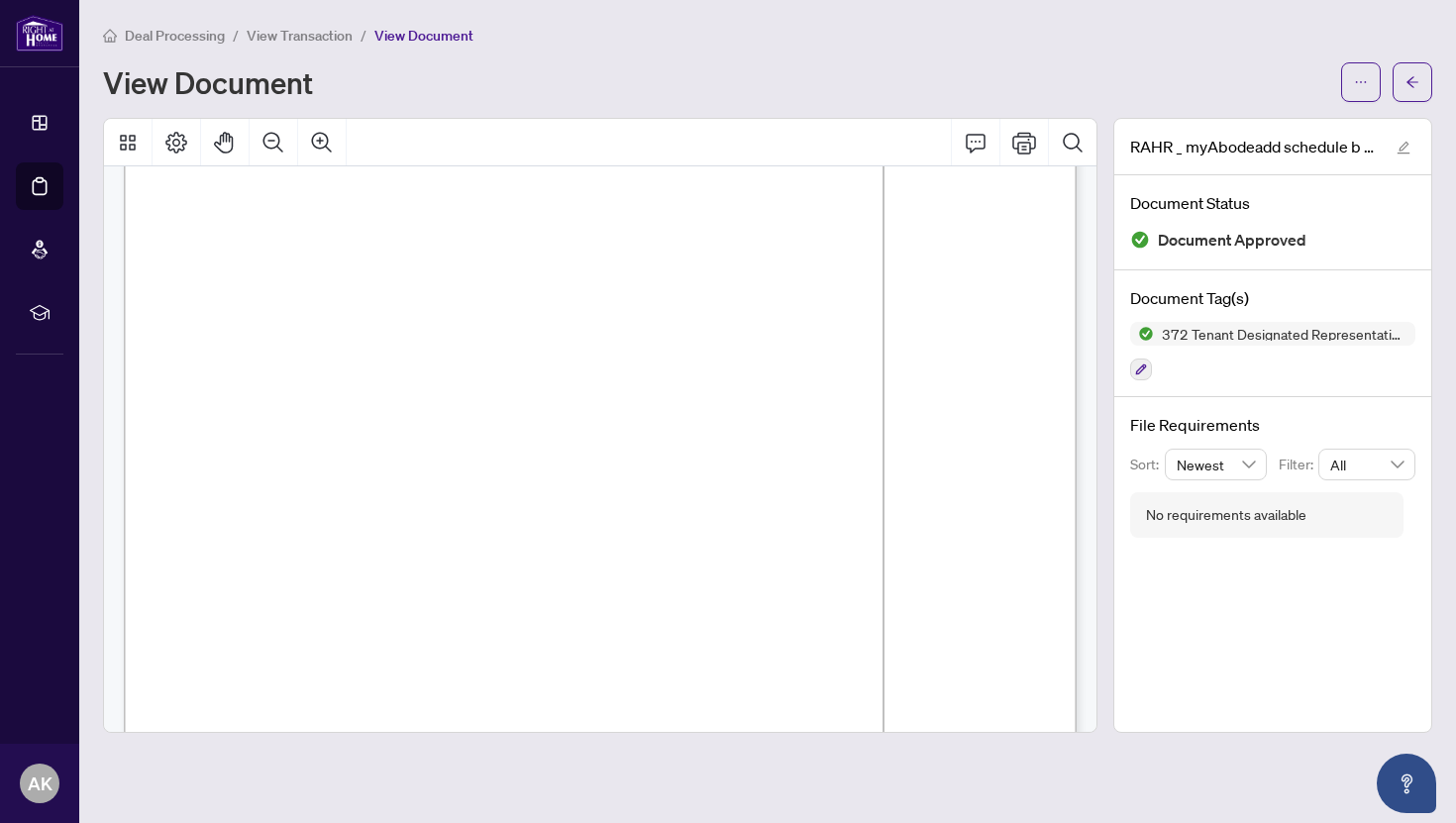 scroll, scrollTop: 3990, scrollLeft: 0, axis: vertical 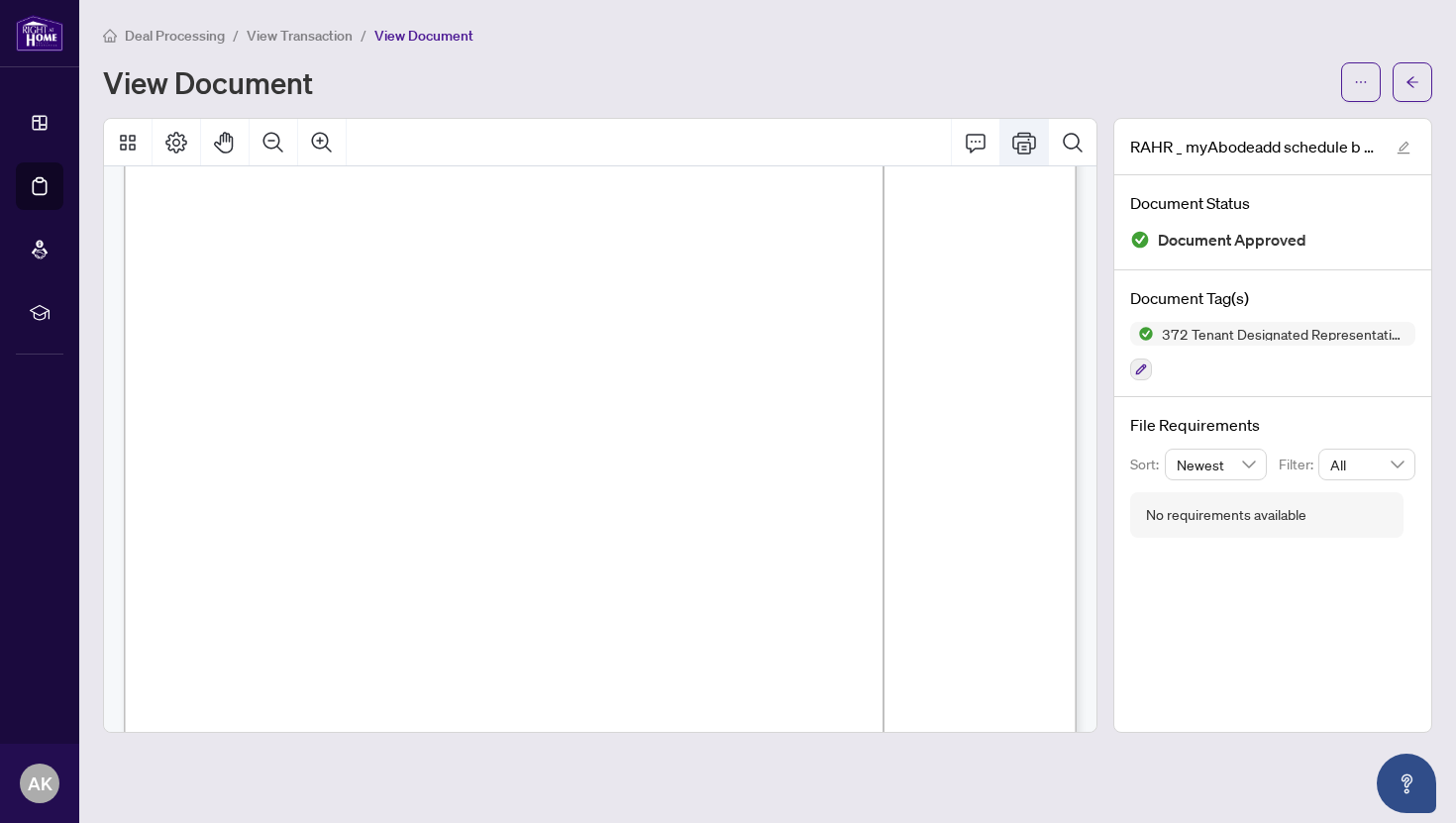 click 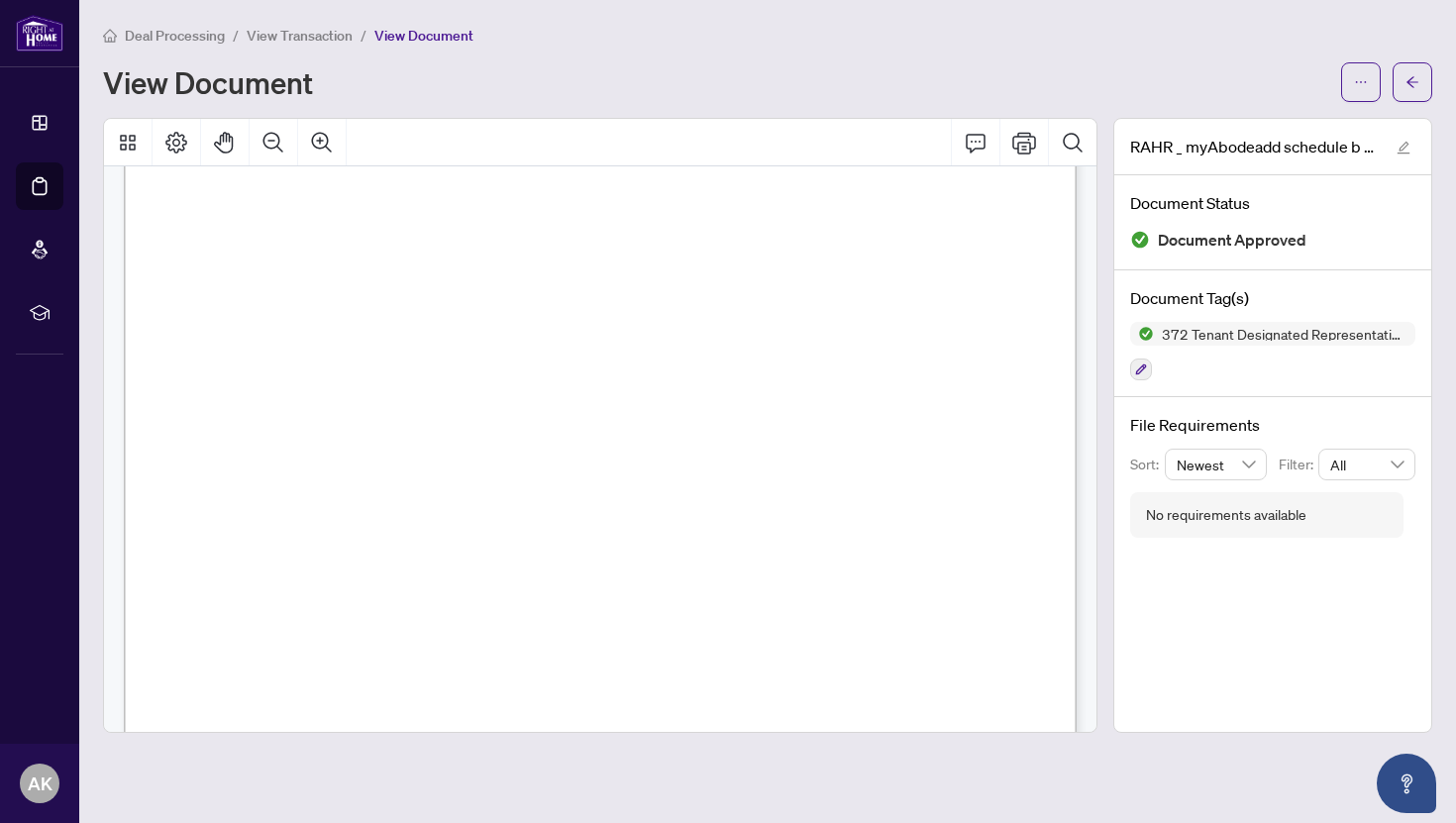 scroll, scrollTop: 2846, scrollLeft: 0, axis: vertical 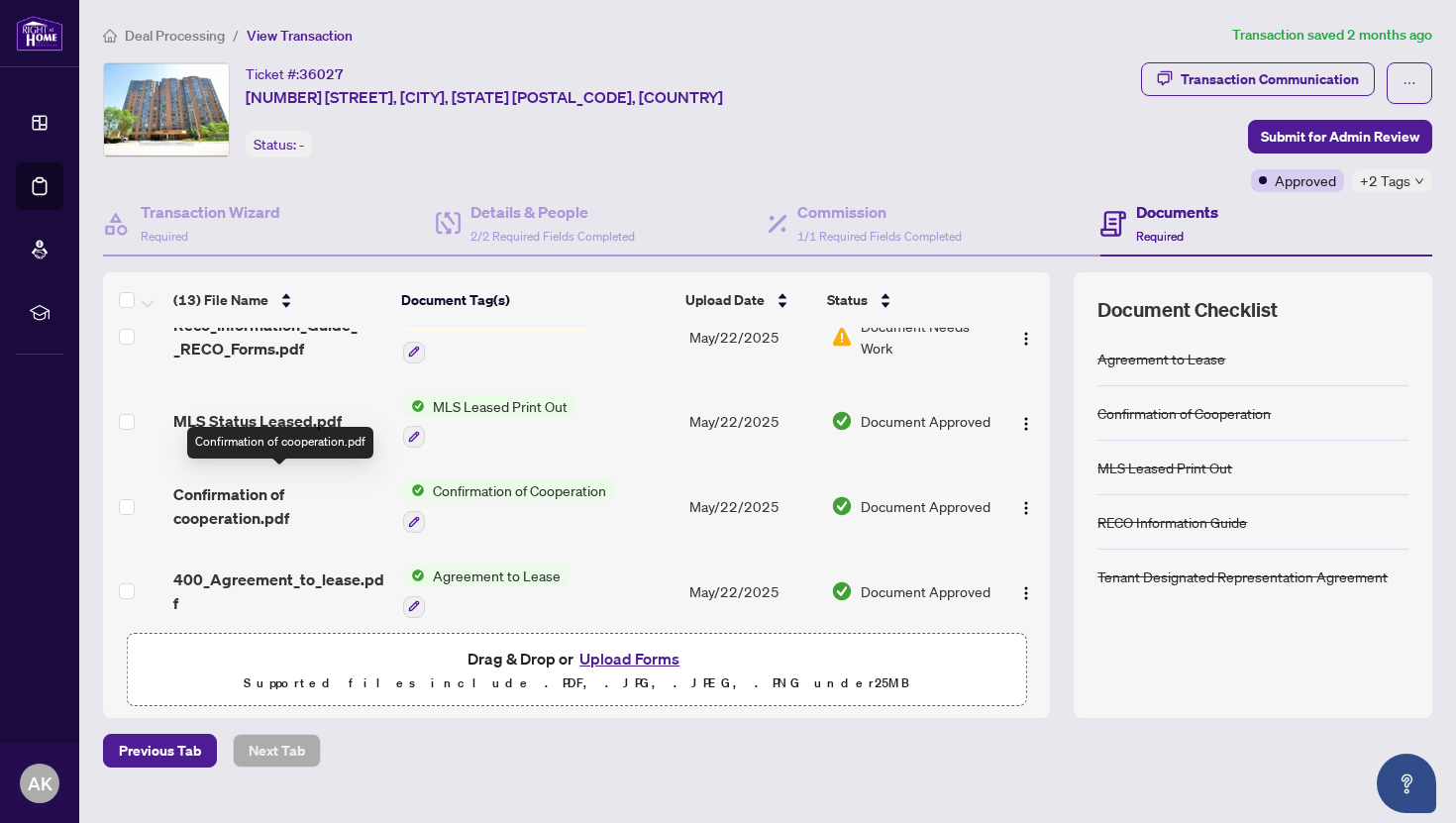 click on "Confirmation of cooperation.pdf" at bounding box center [279, 506] 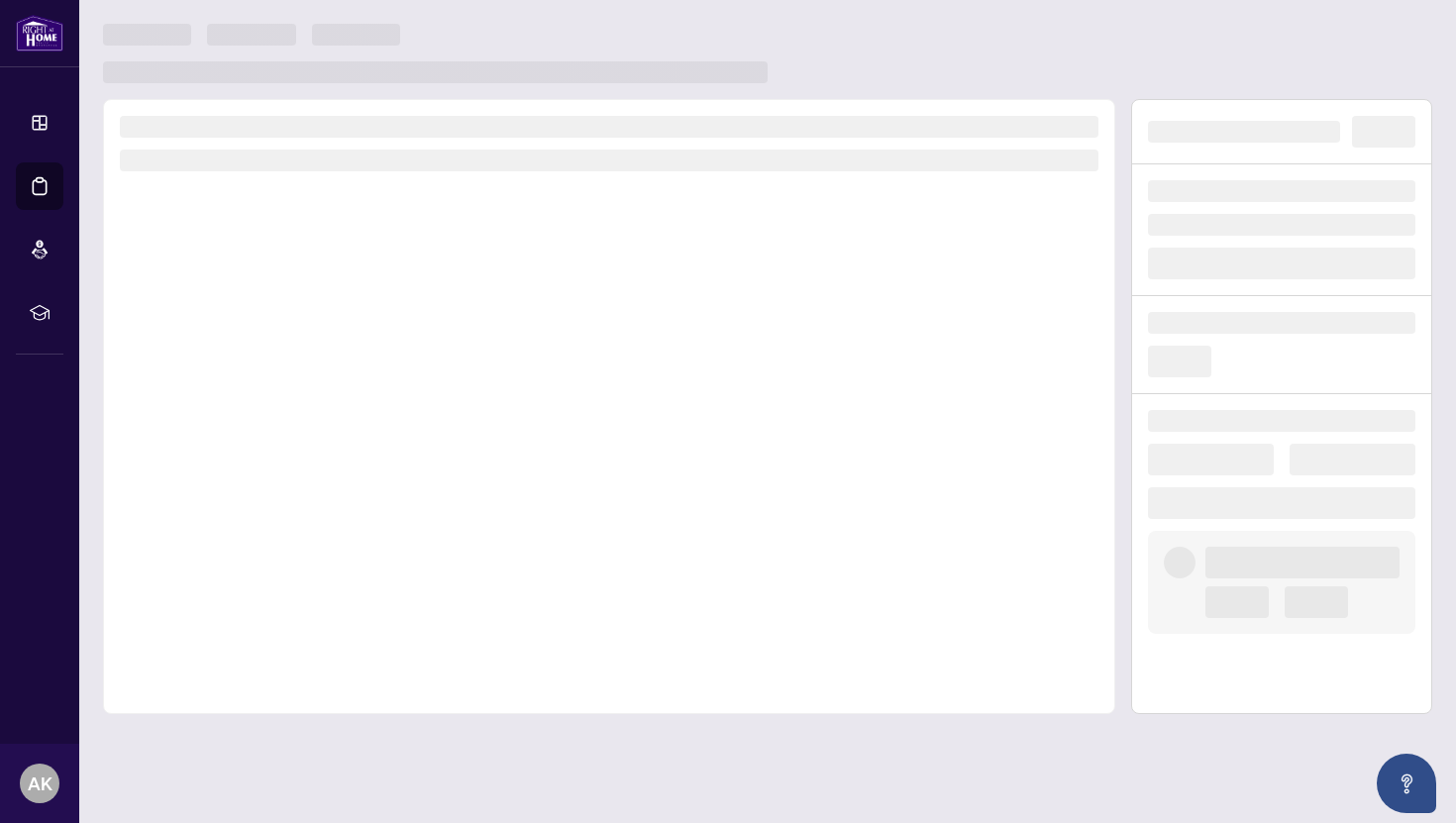 click at bounding box center (609, 406) 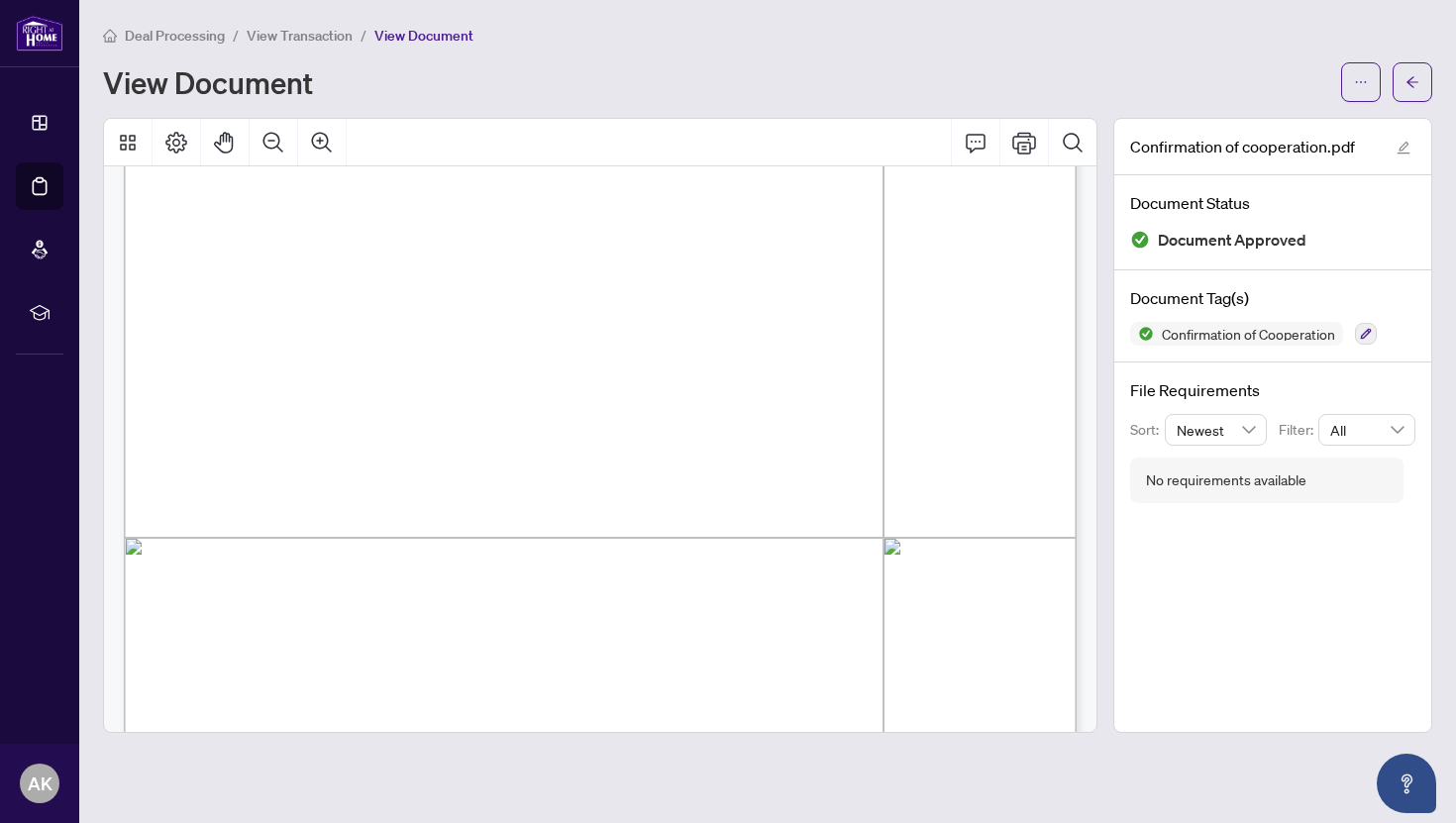scroll, scrollTop: 1666, scrollLeft: 0, axis: vertical 